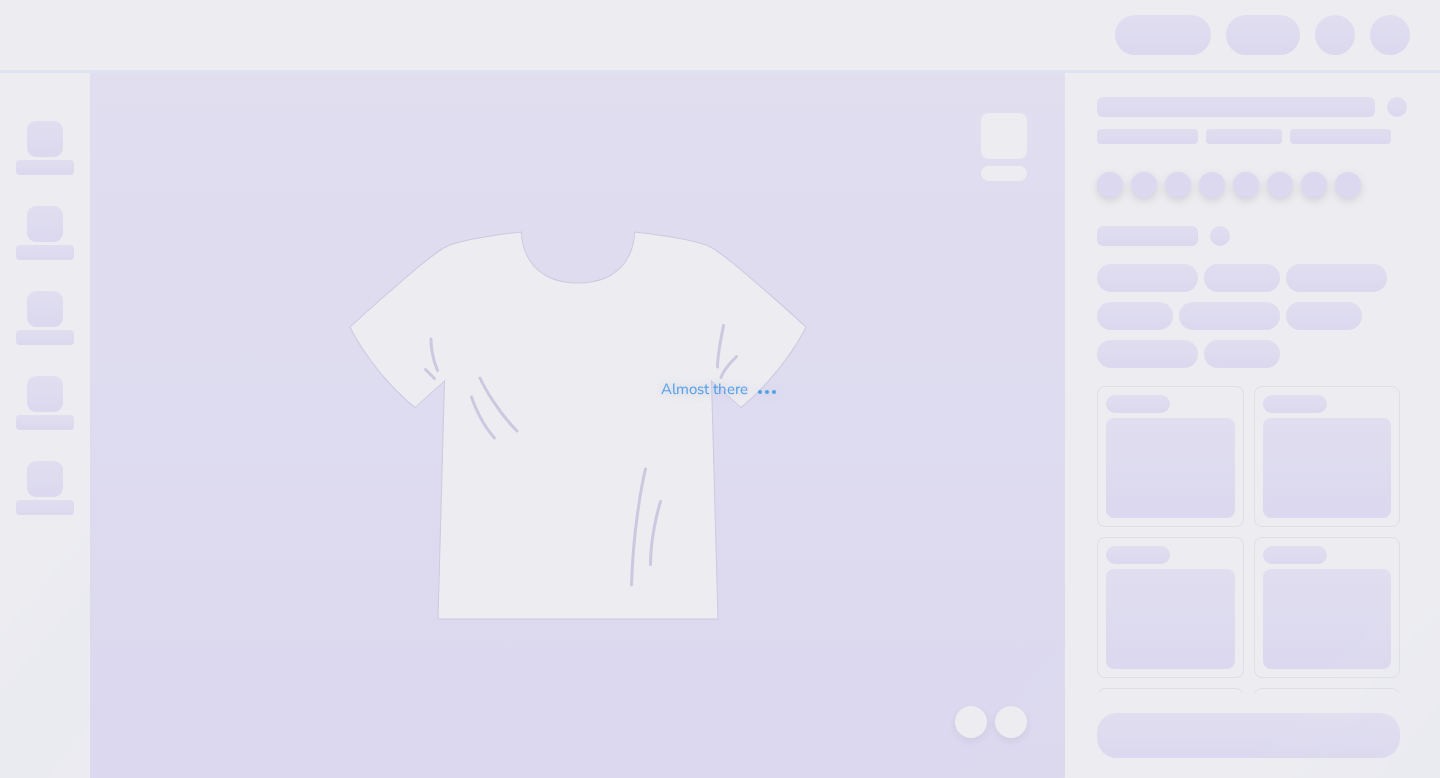 scroll, scrollTop: 0, scrollLeft: 0, axis: both 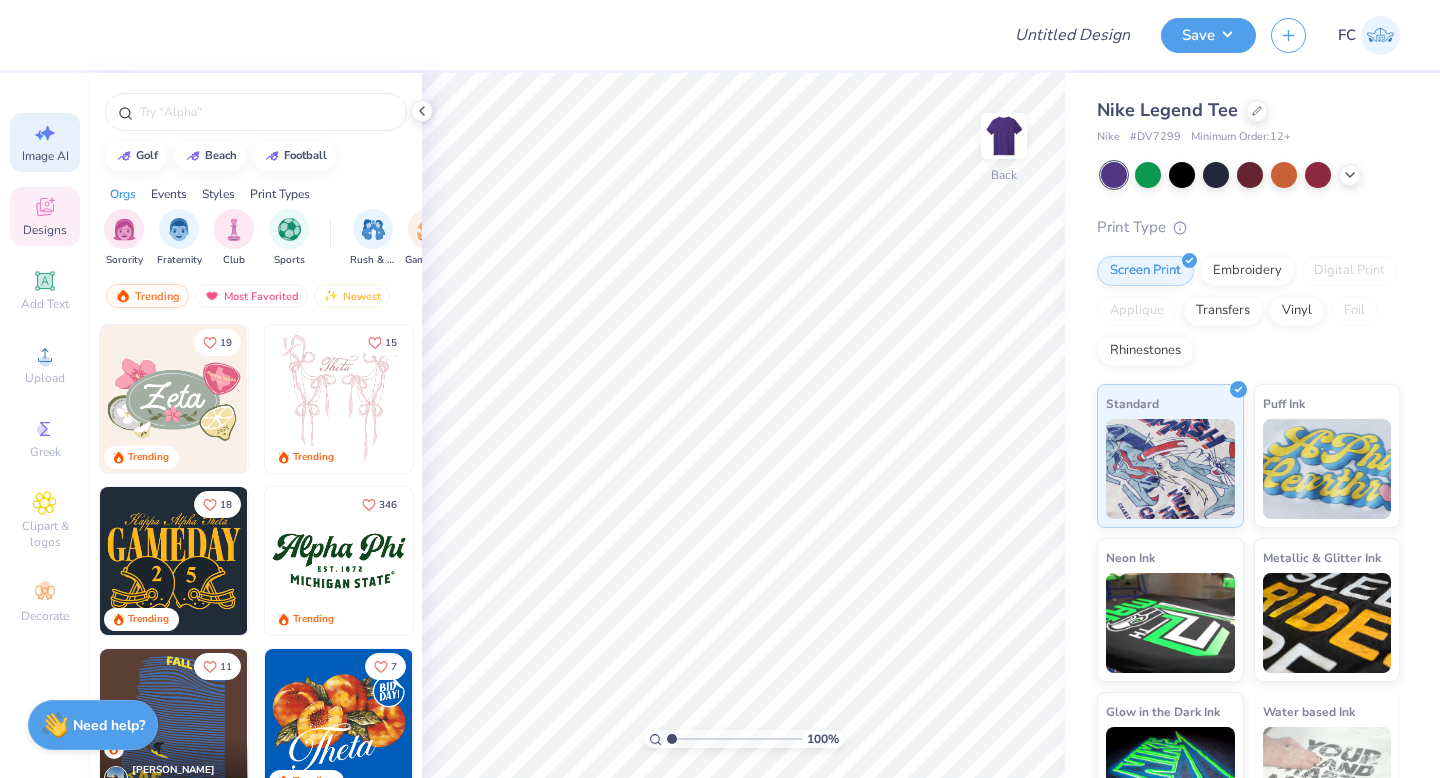 click on "Image AI" at bounding box center (45, 156) 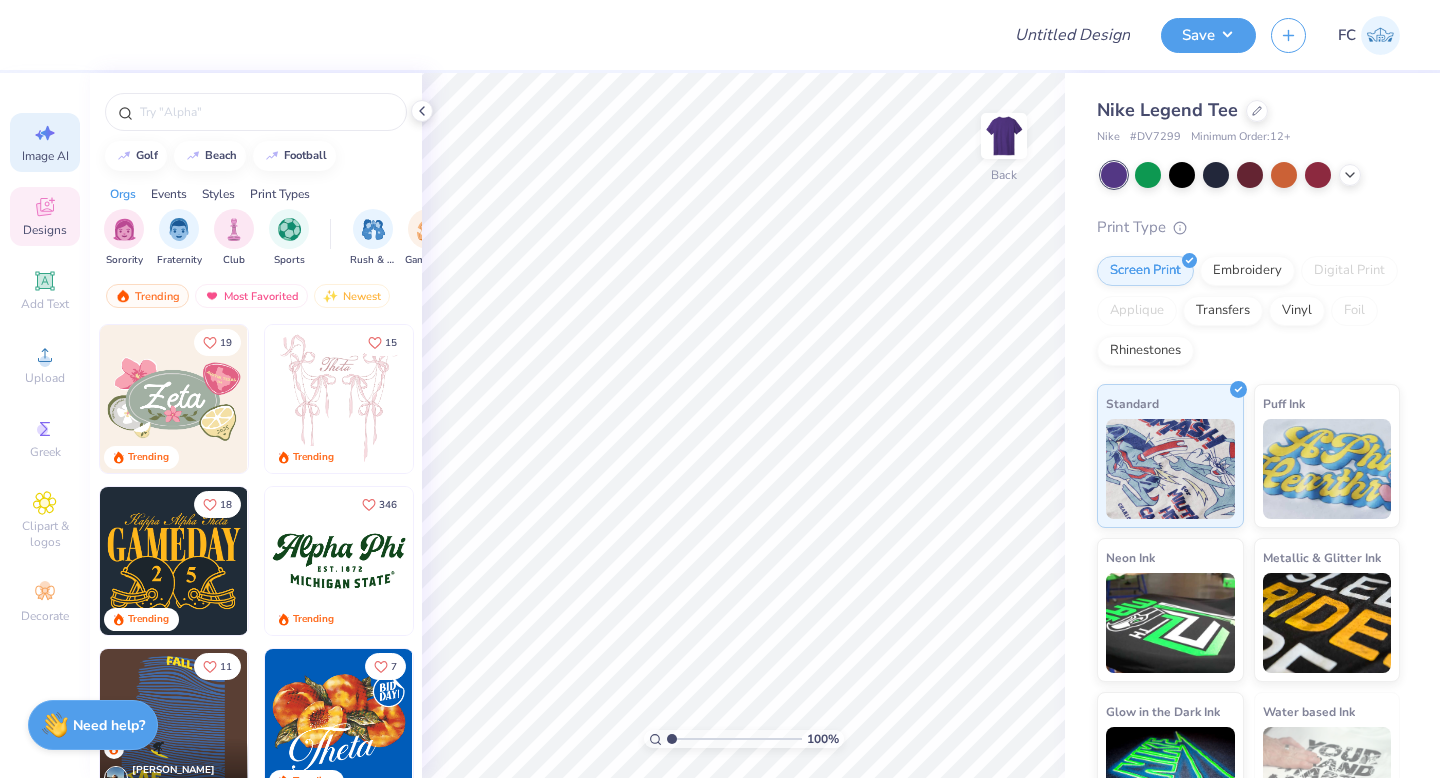 select on "4" 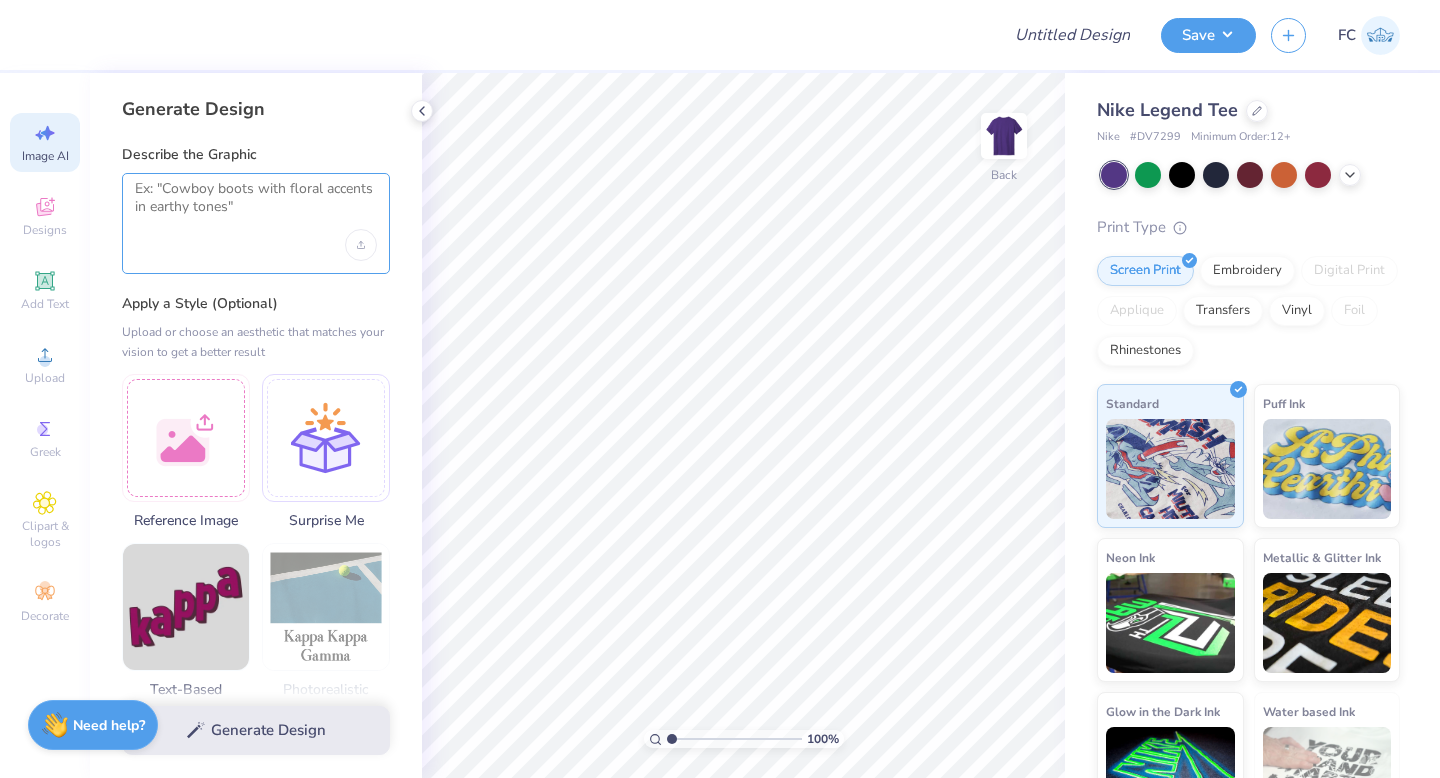 click at bounding box center (256, 205) 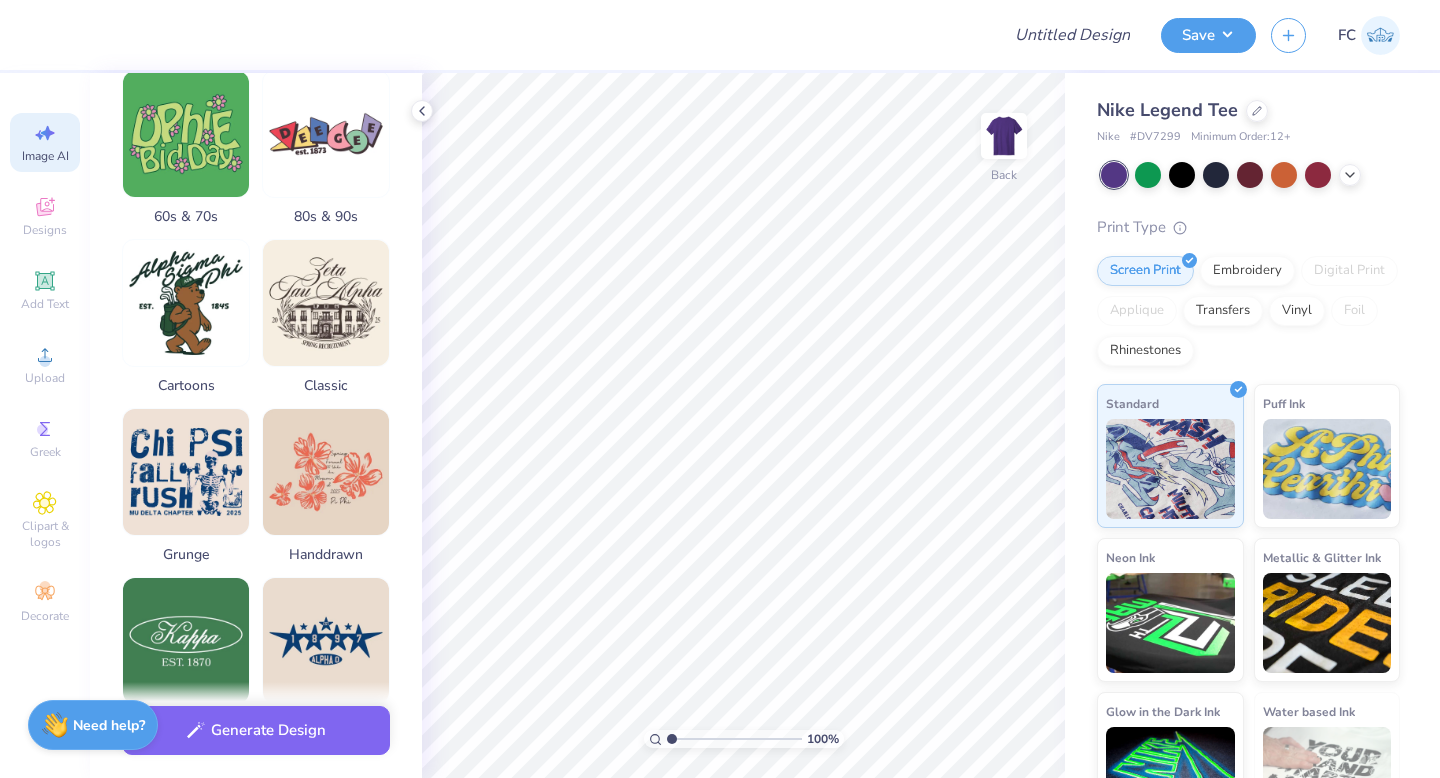 scroll, scrollTop: 649, scrollLeft: 0, axis: vertical 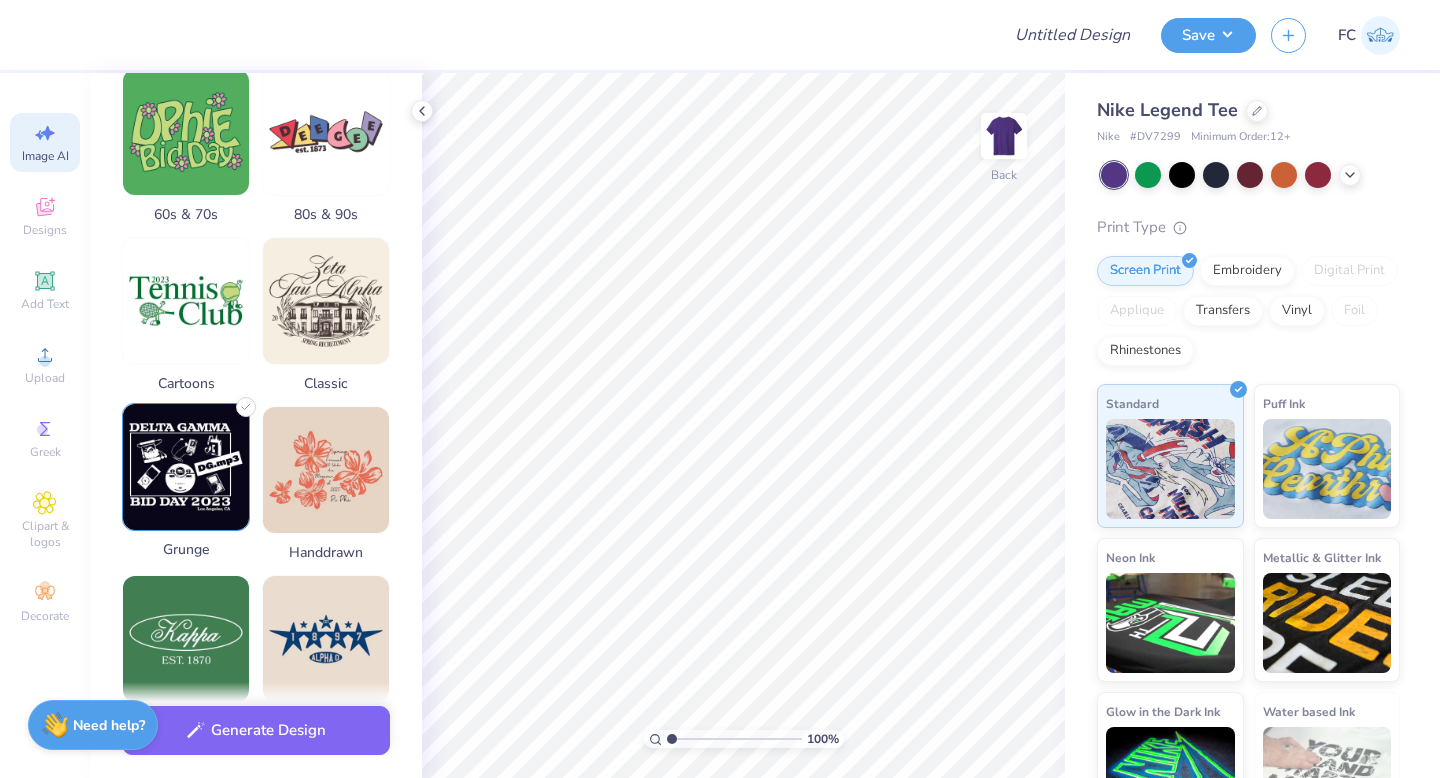 type on "The OMEGA PSI PHI greek letters in purple with a  Gold border. Placed infront of strong golden warrior" 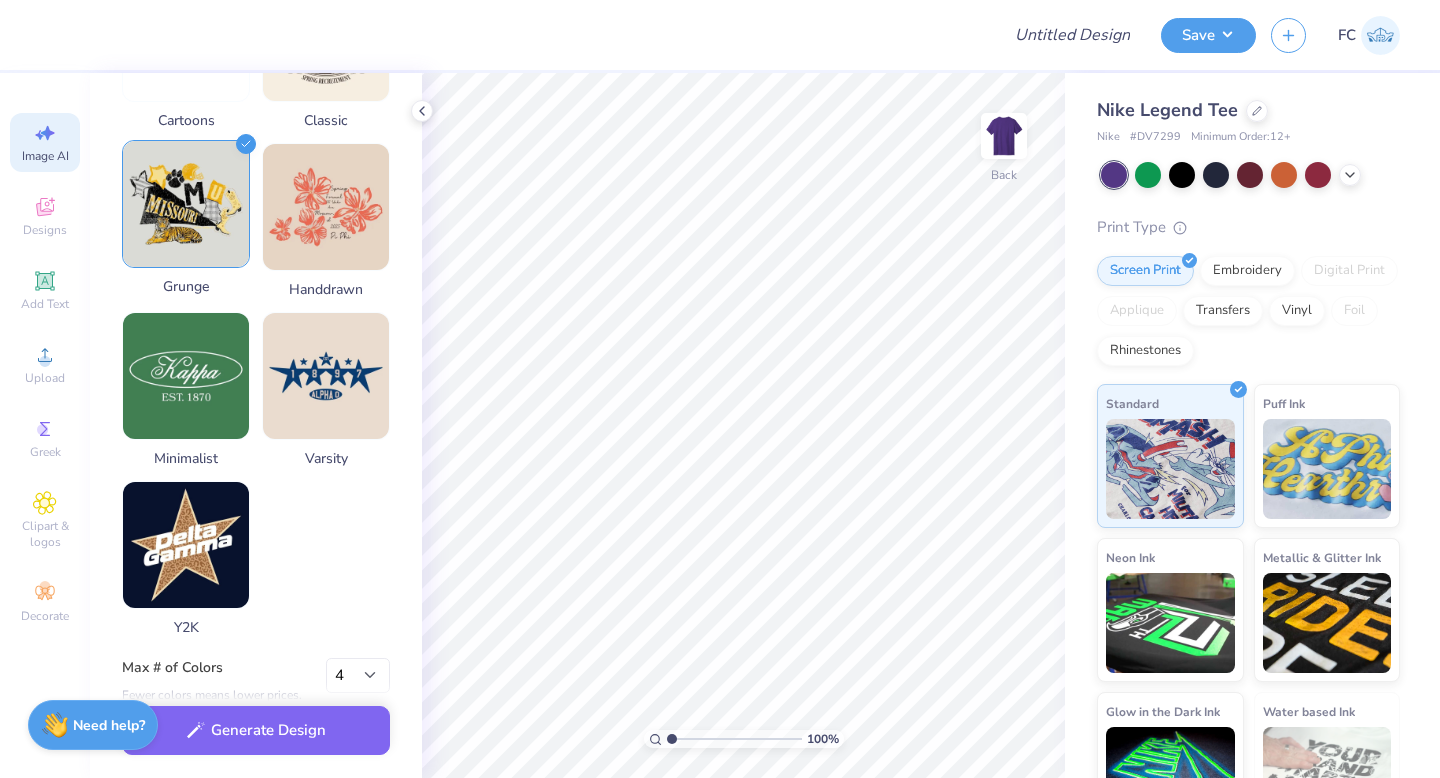 scroll, scrollTop: 937, scrollLeft: 0, axis: vertical 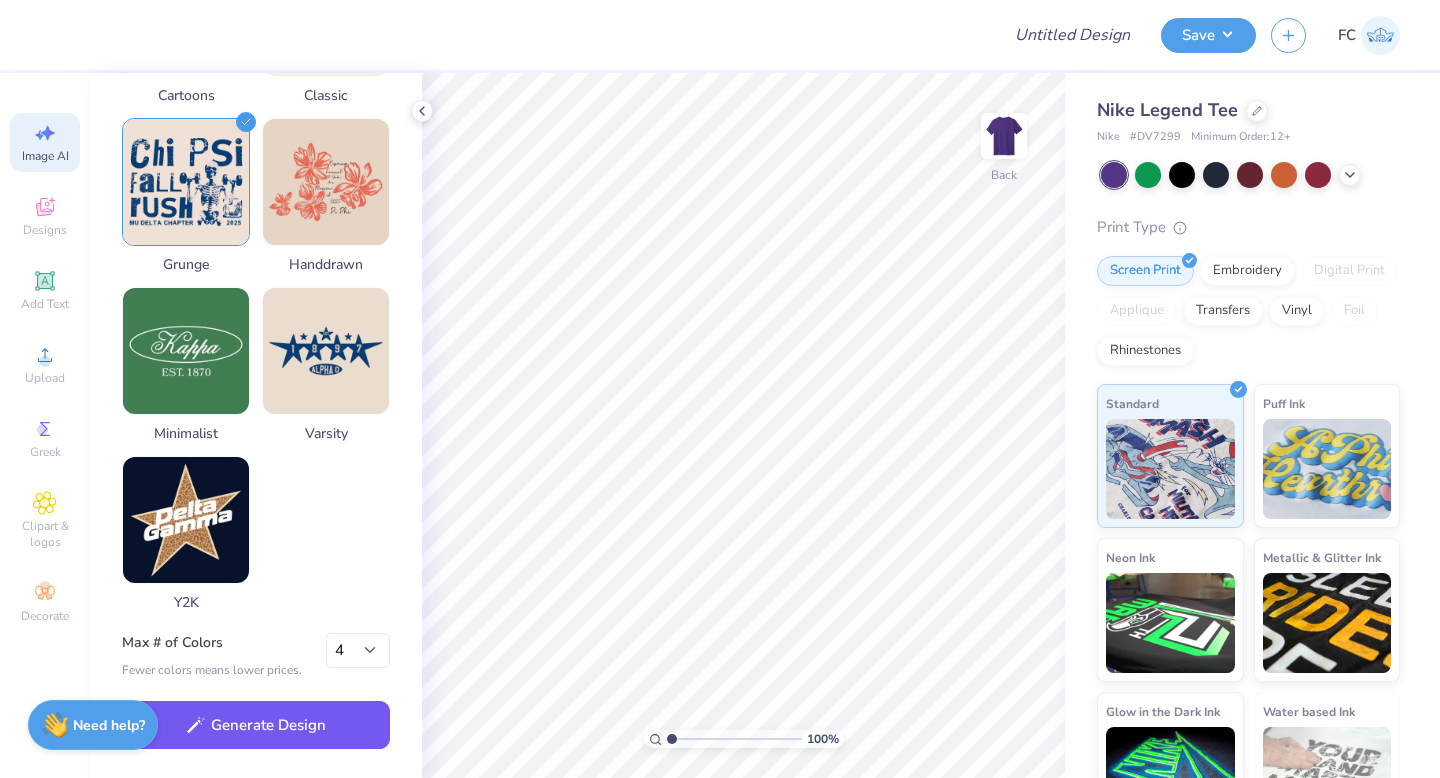 click on "Generate Design" at bounding box center (256, 725) 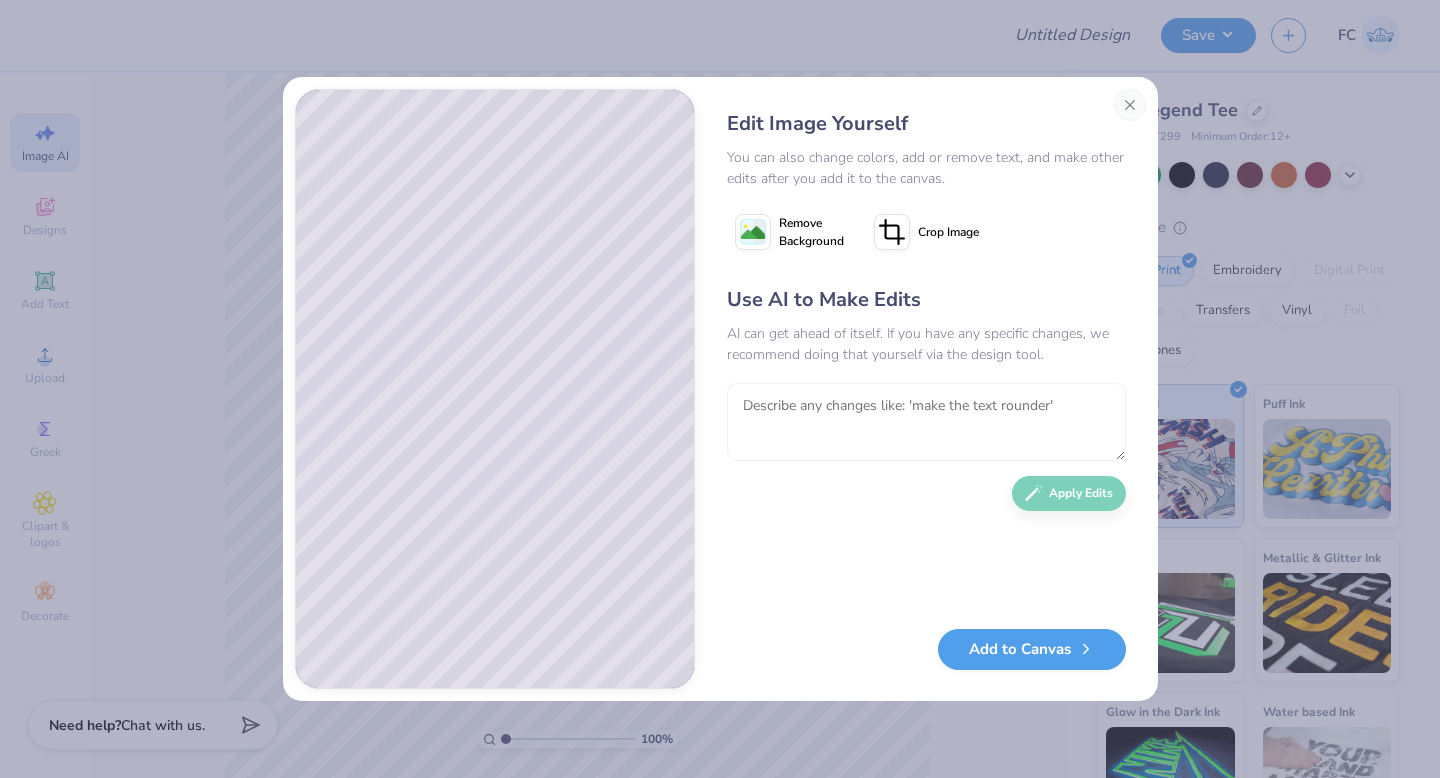 click at bounding box center (926, 422) 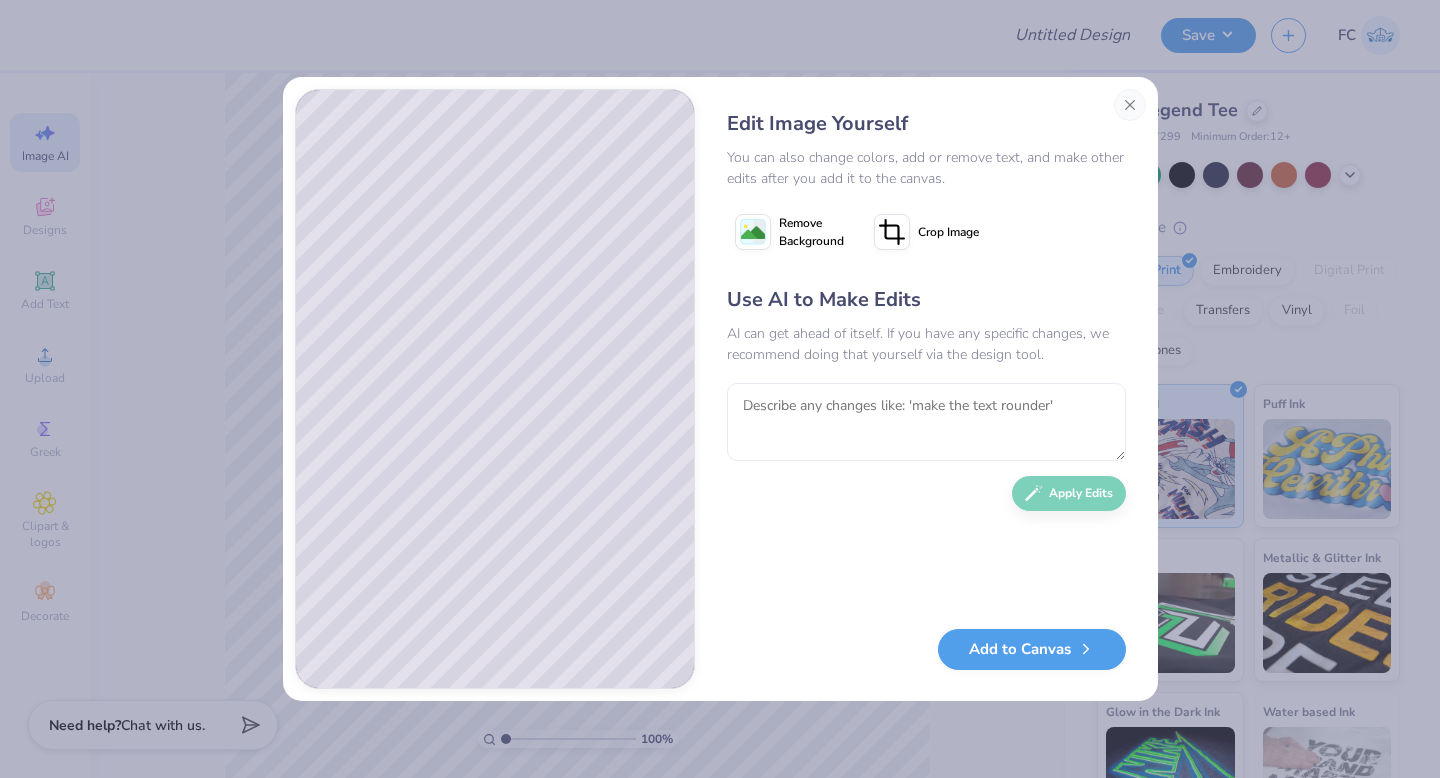 click on "Use AI to Make Edits AI can get ahead of itself. If you have any specific changes, we recommend doing that yourself via the design tool. Apply Edits" at bounding box center [926, 447] 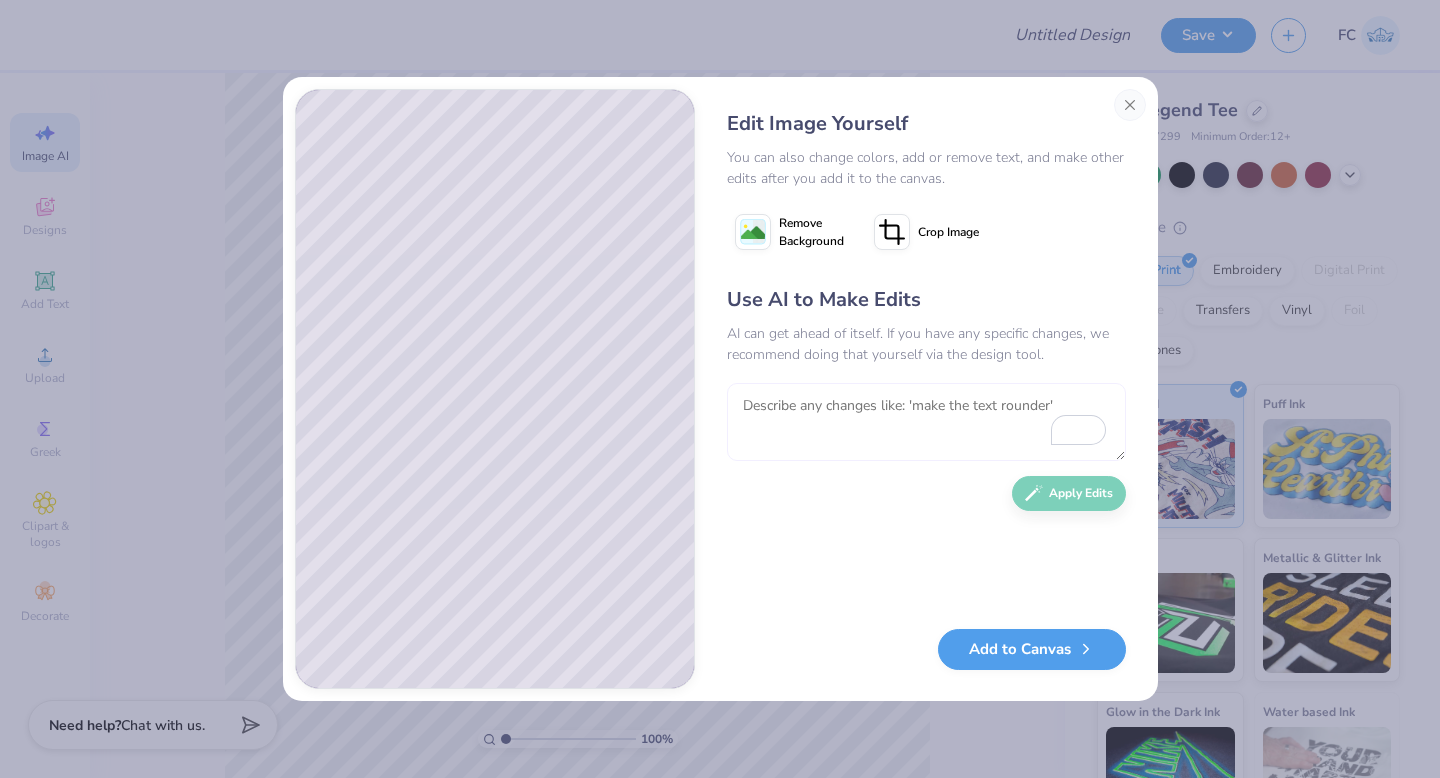 click at bounding box center (926, 422) 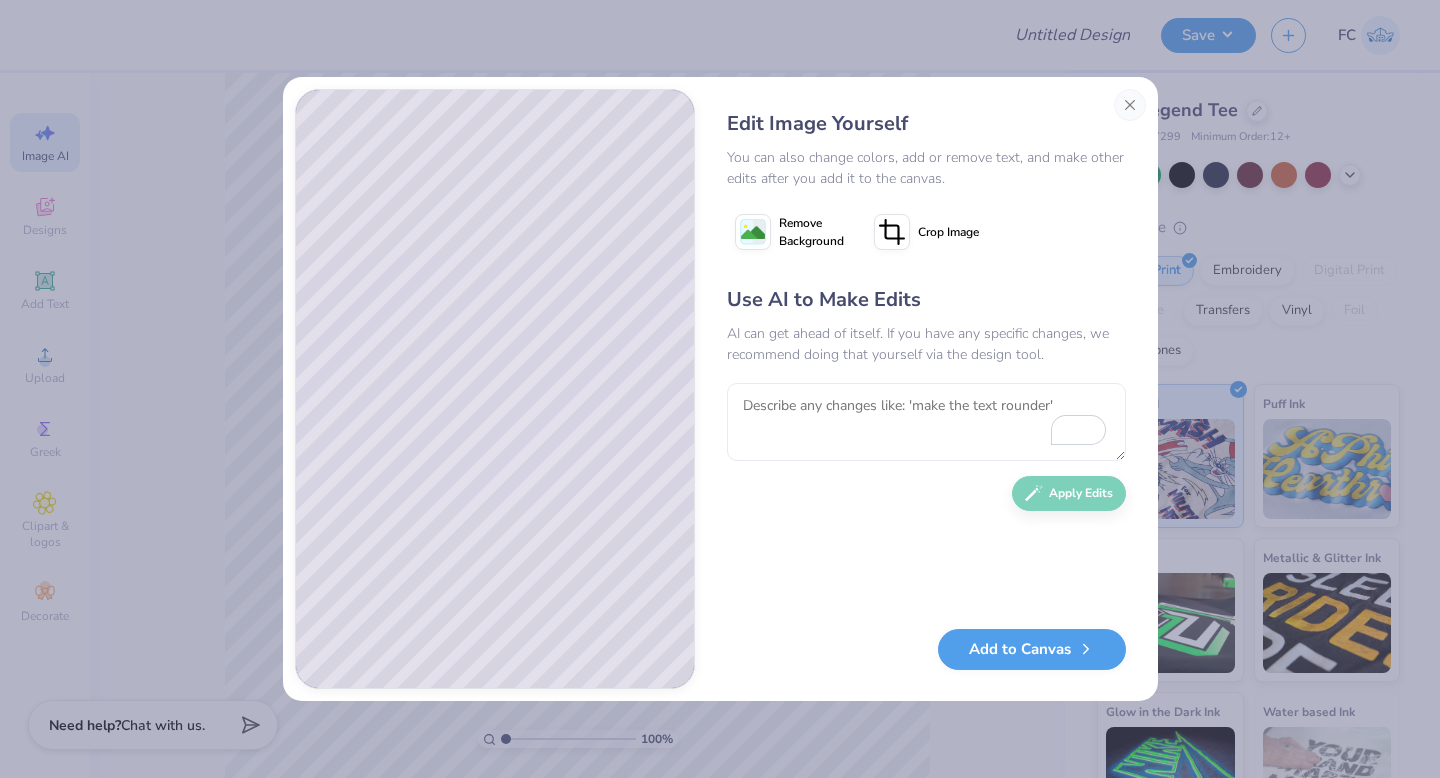 click on "Use AI to Make Edits AI can get ahead of itself. If you have any specific changes, we recommend doing that yourself via the design tool. Apply Edits" at bounding box center (926, 447) 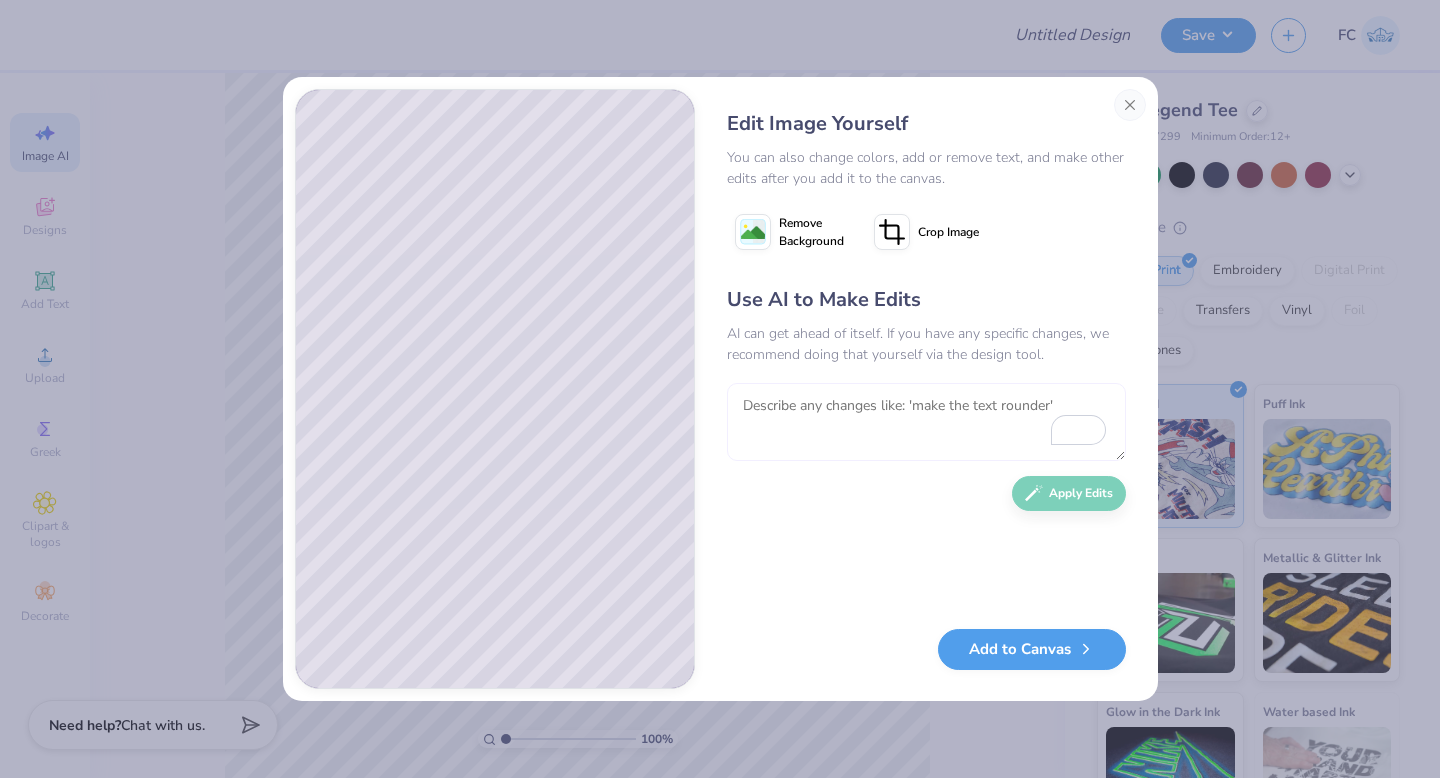 click at bounding box center [926, 422] 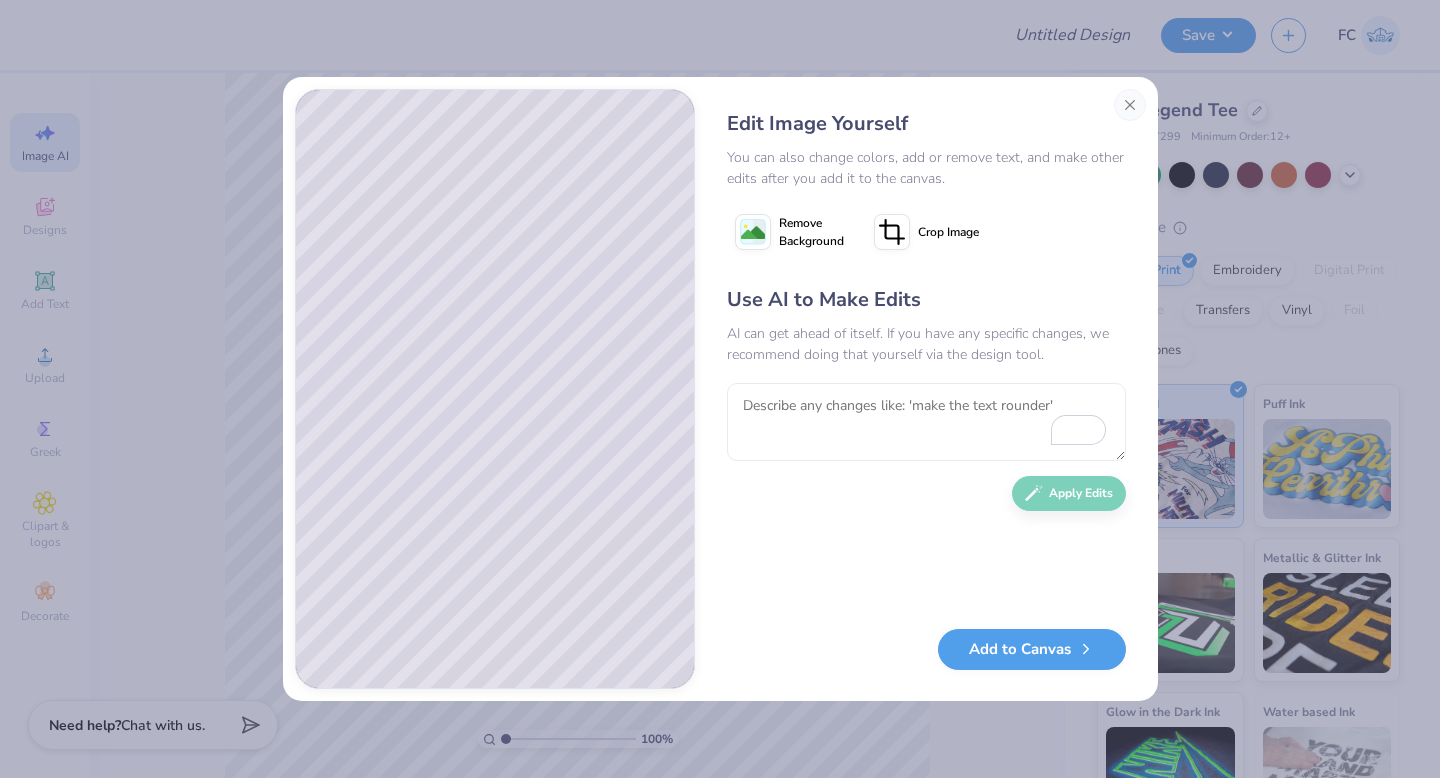 scroll, scrollTop: 0, scrollLeft: 0, axis: both 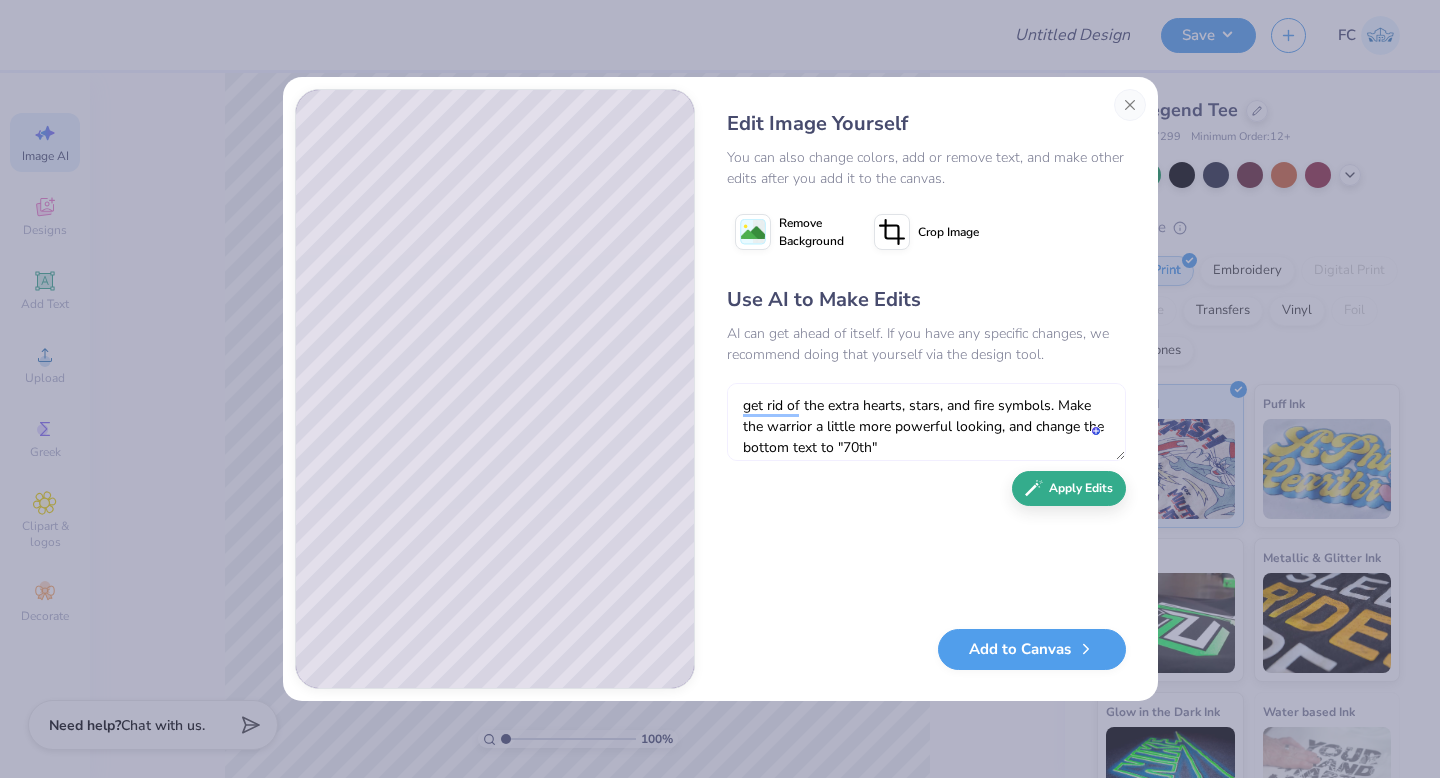 type on "get rid of the extra hearts, stars, and fire symbols. Make the warrior a little more powerful looking, and change the bottom text to "70th"" 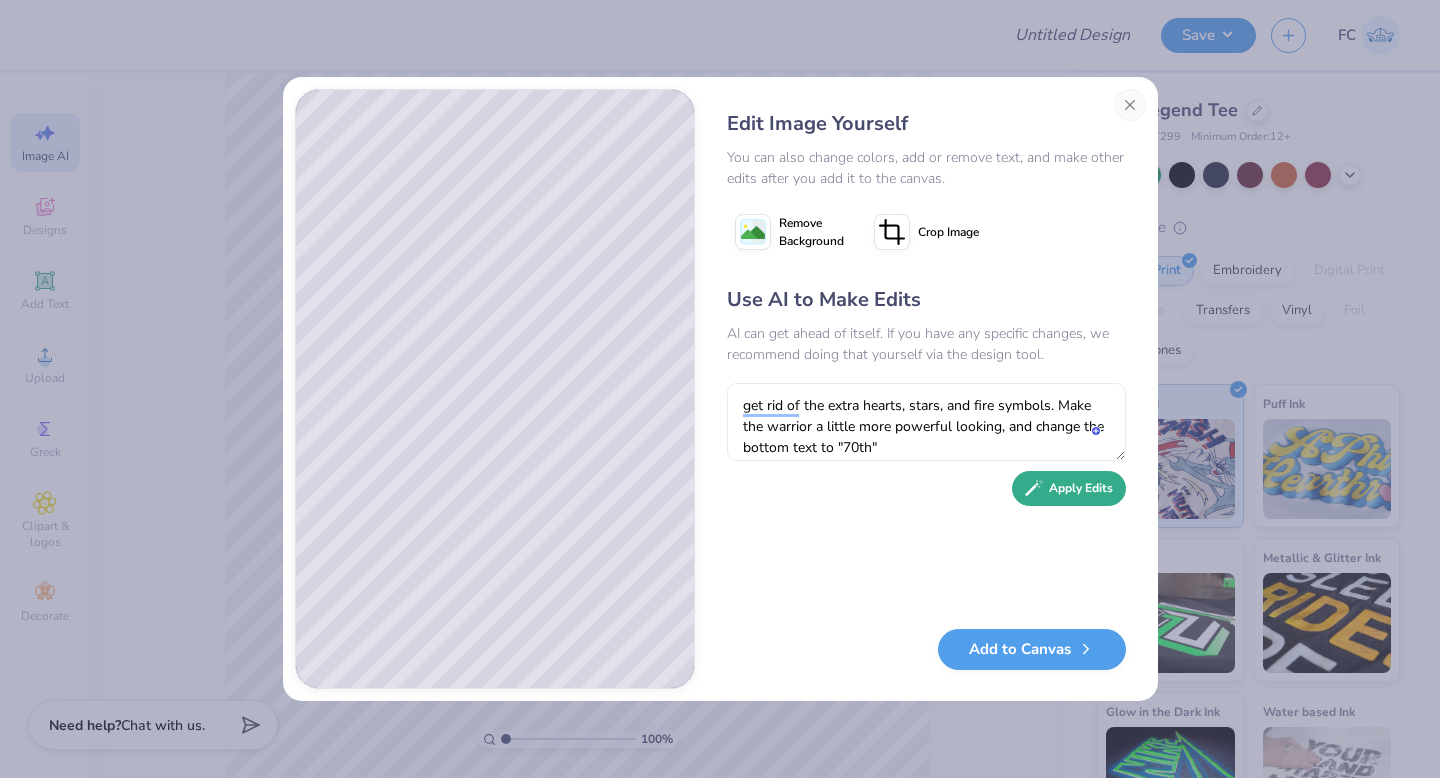 click on "Apply Edits" at bounding box center (1069, 488) 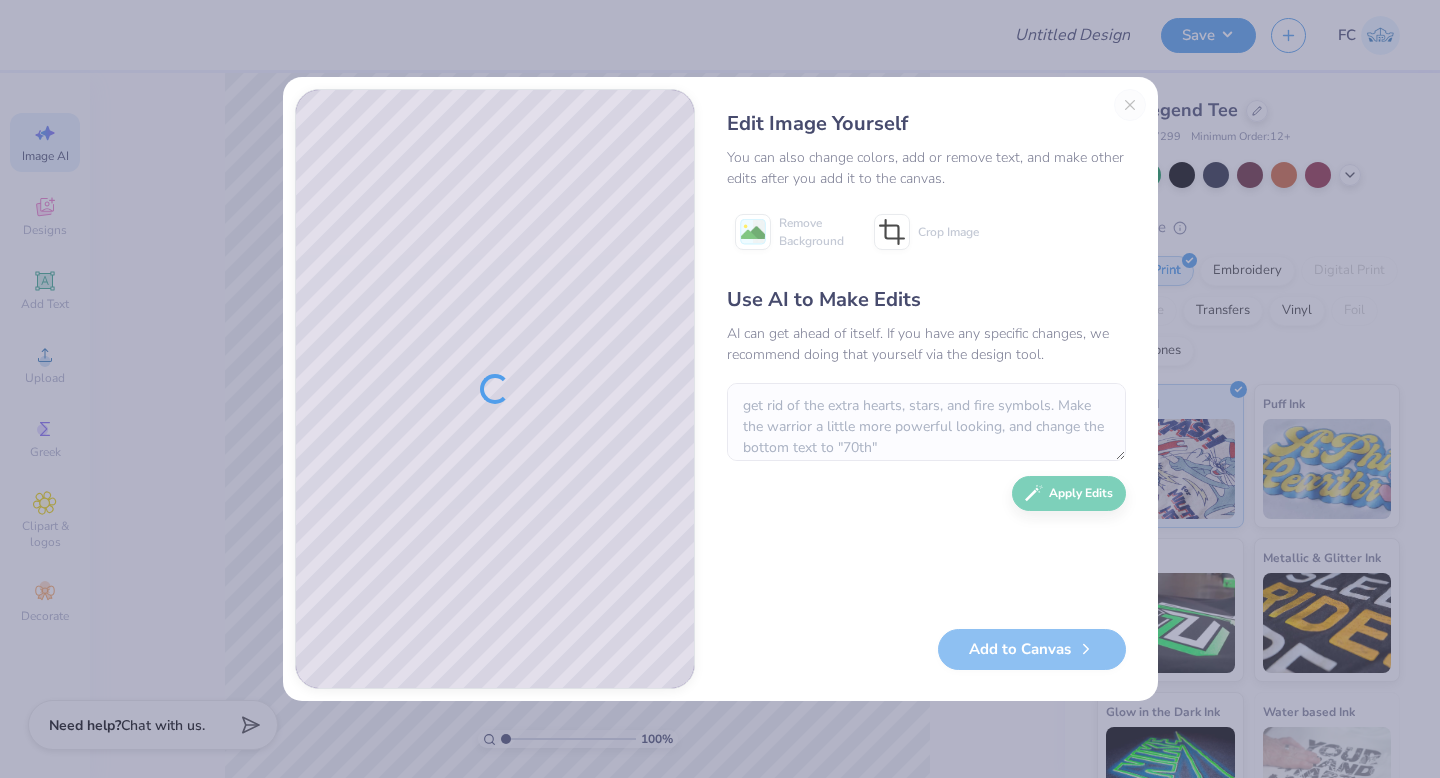 scroll, scrollTop: 0, scrollLeft: 0, axis: both 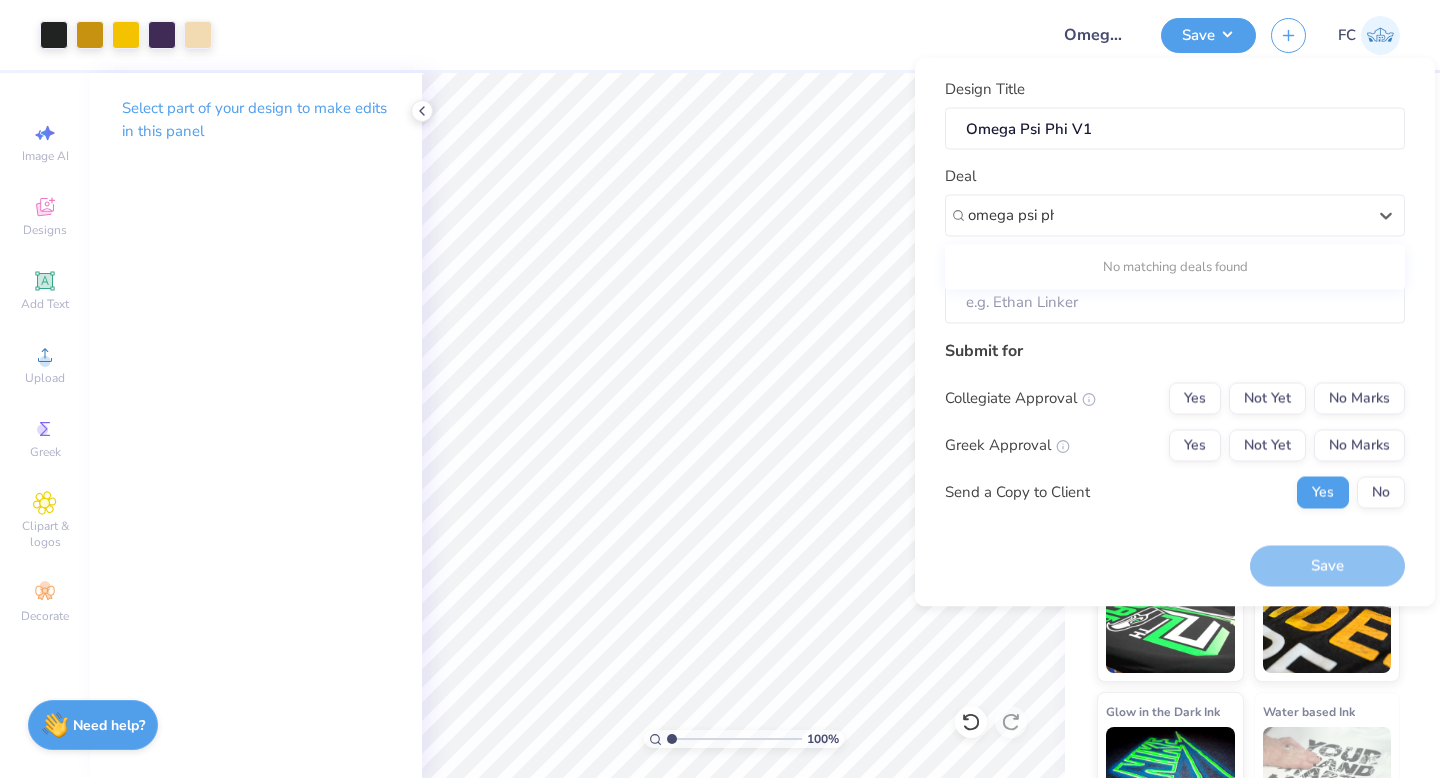 type on "omega psi phi" 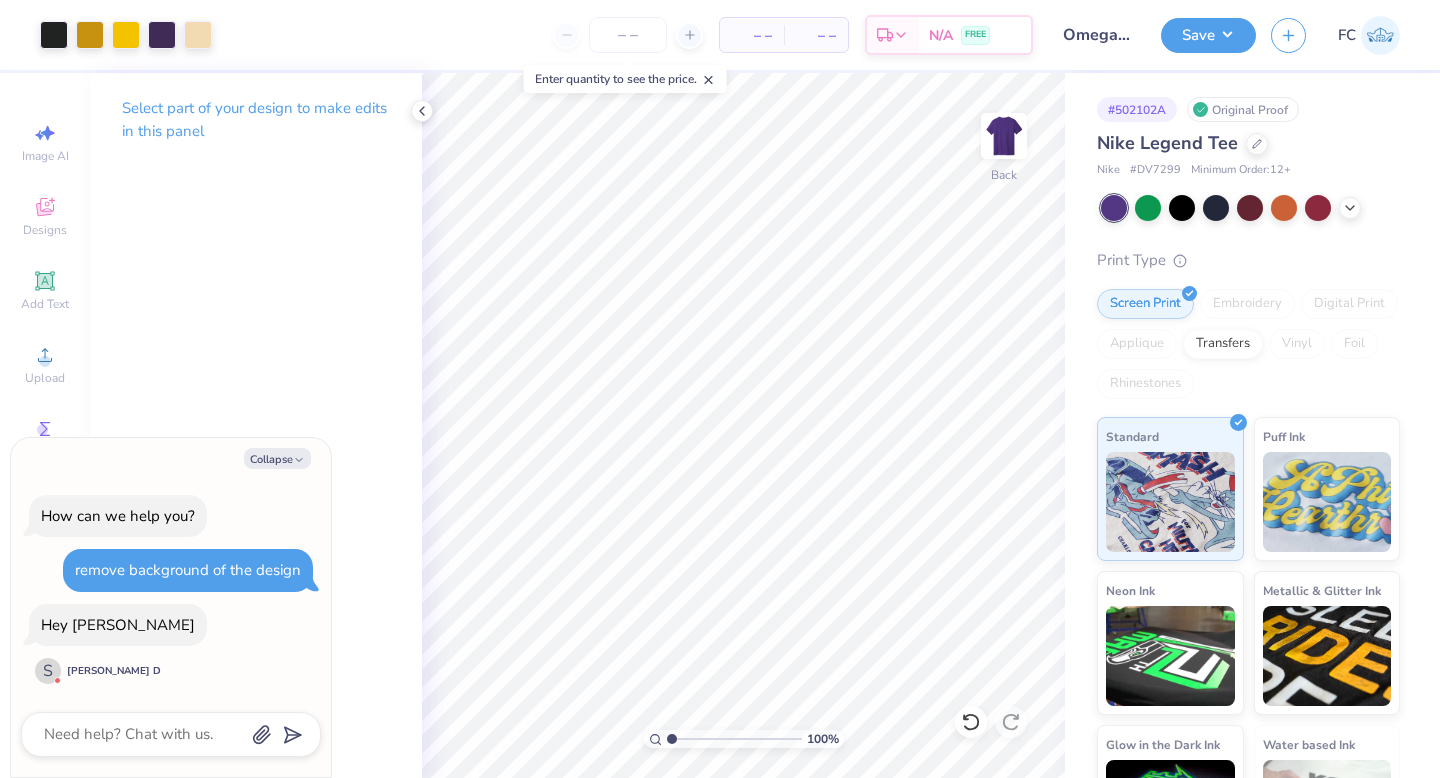 scroll, scrollTop: 0, scrollLeft: 0, axis: both 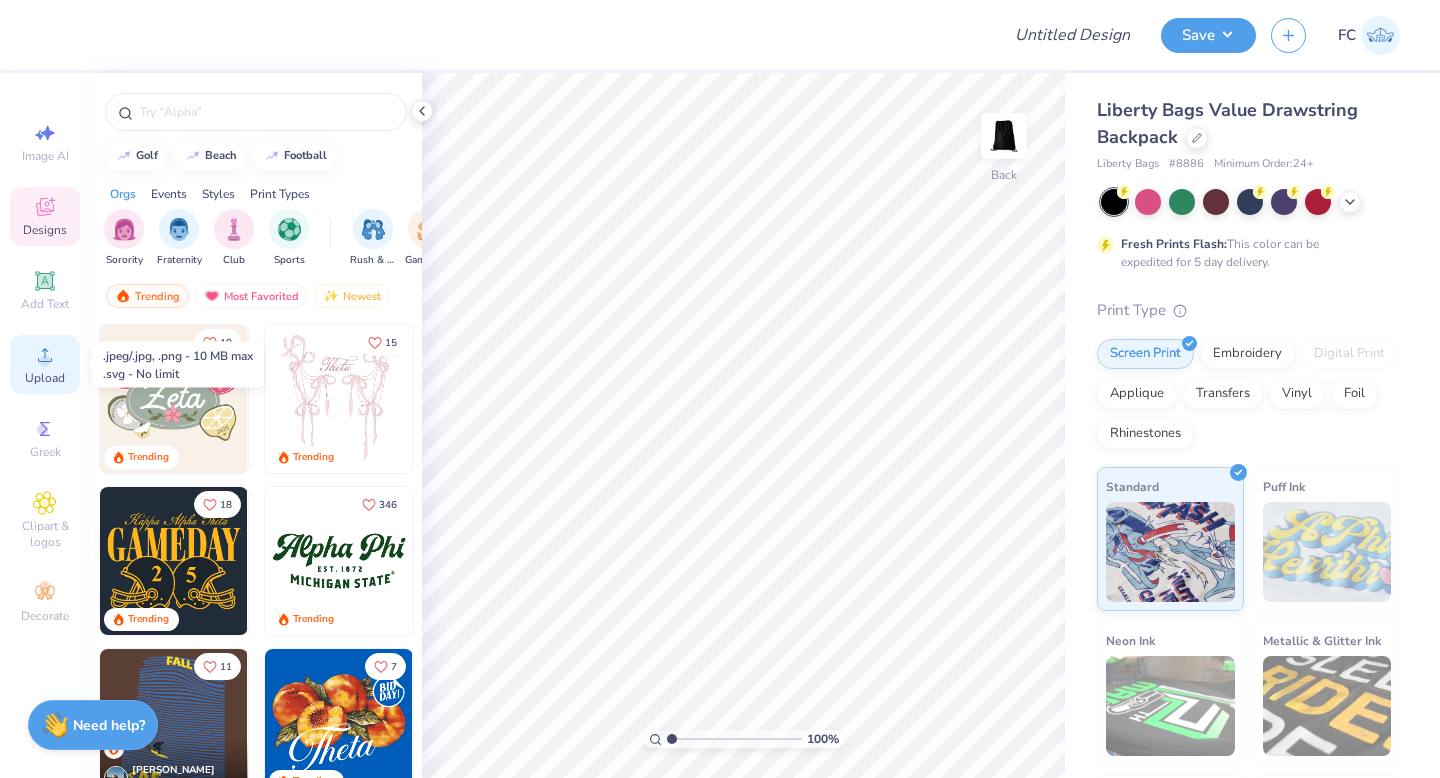 click on "Upload" at bounding box center (45, 378) 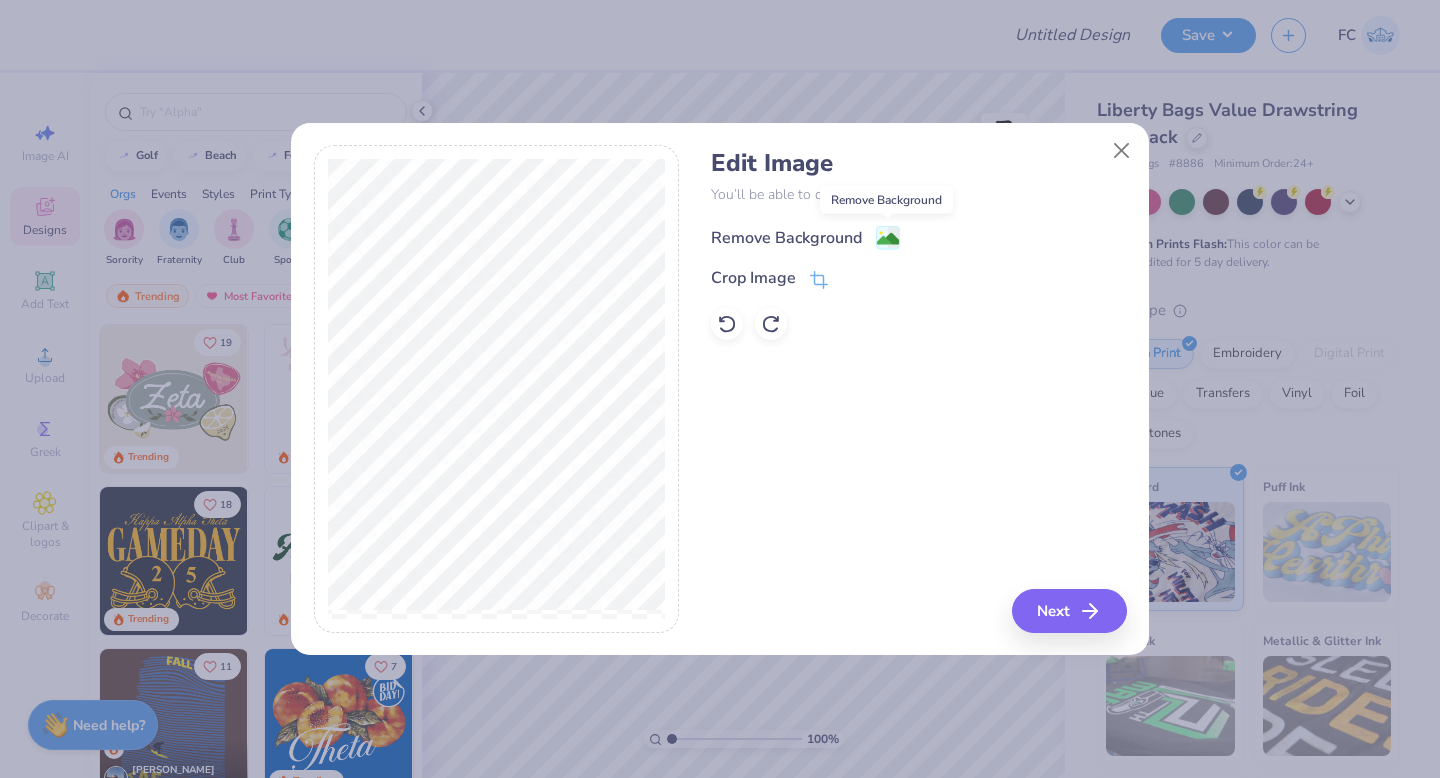 click 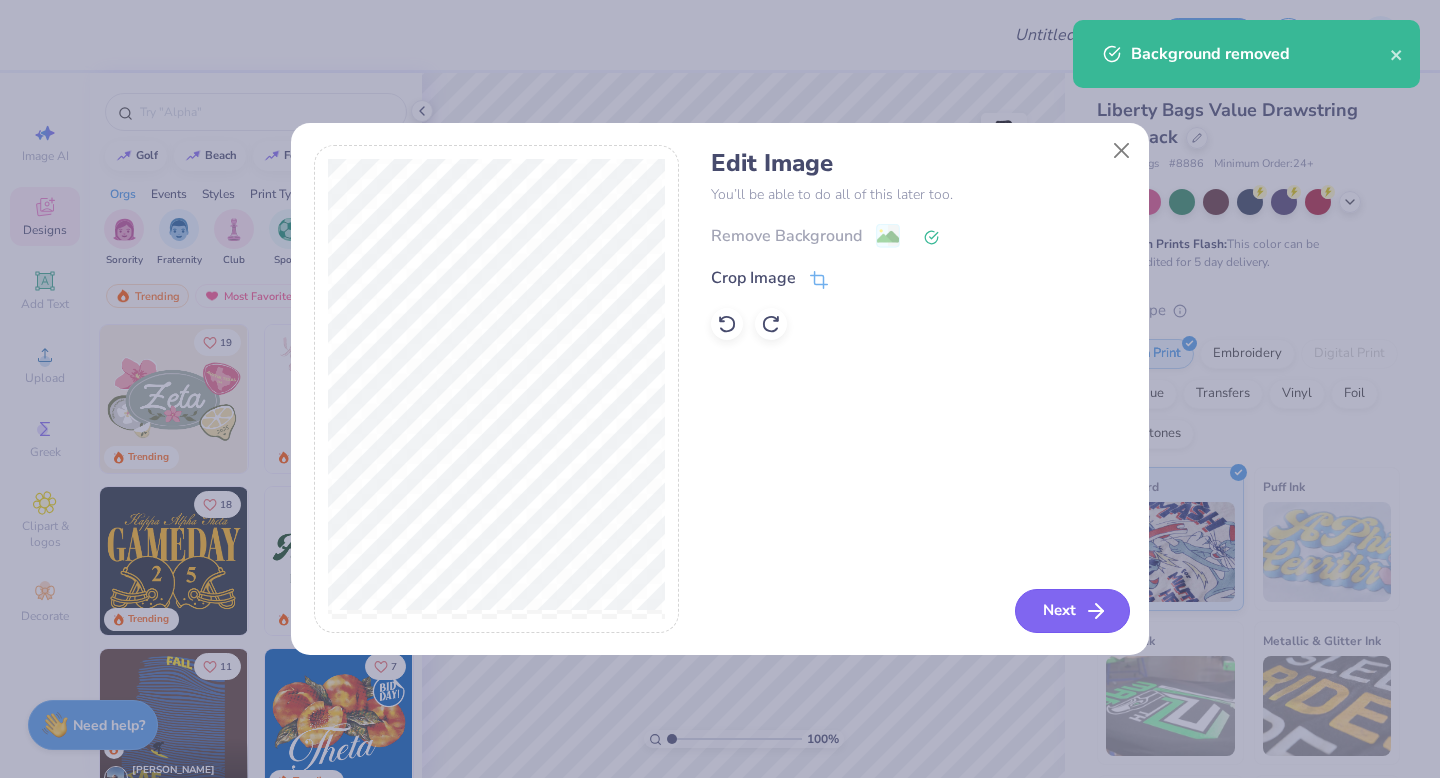 click 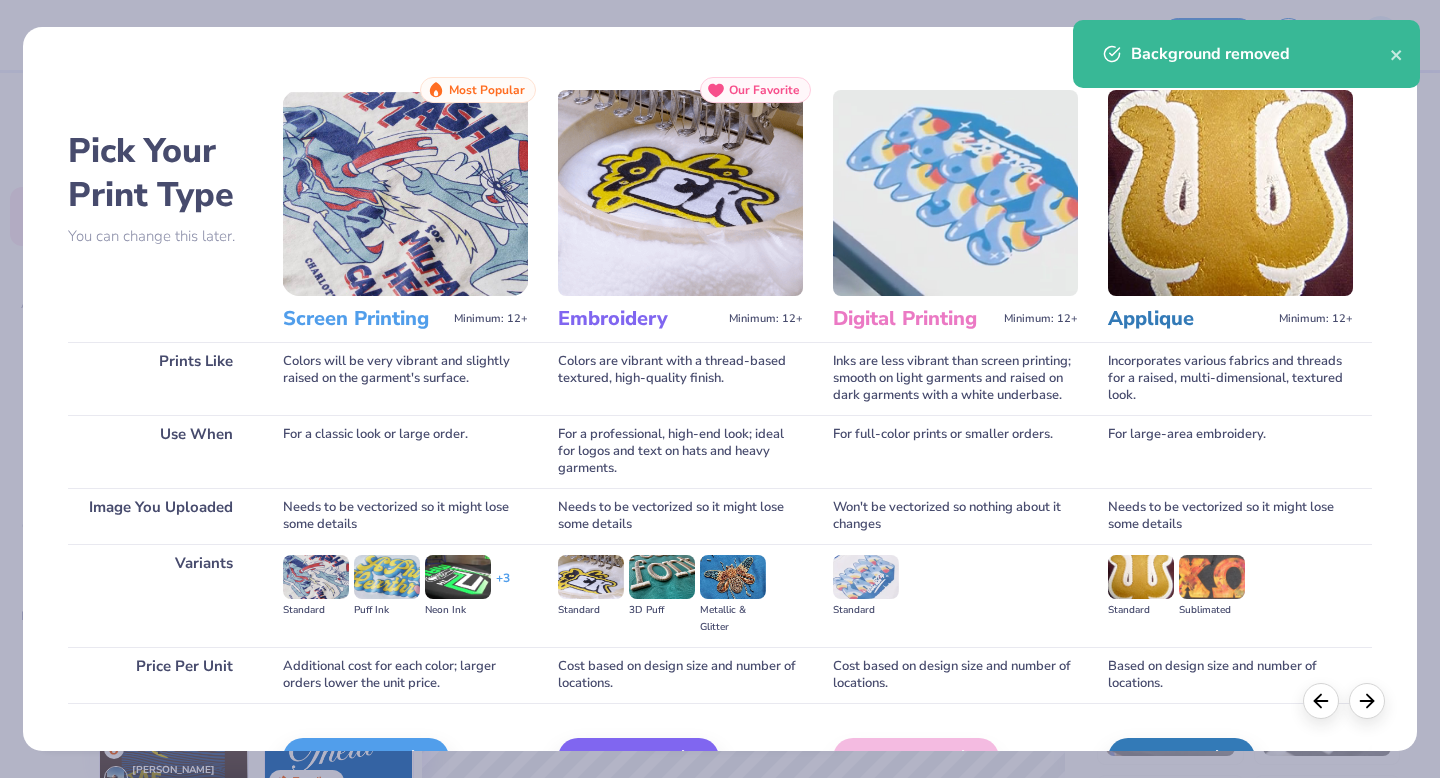 scroll, scrollTop: 119, scrollLeft: 0, axis: vertical 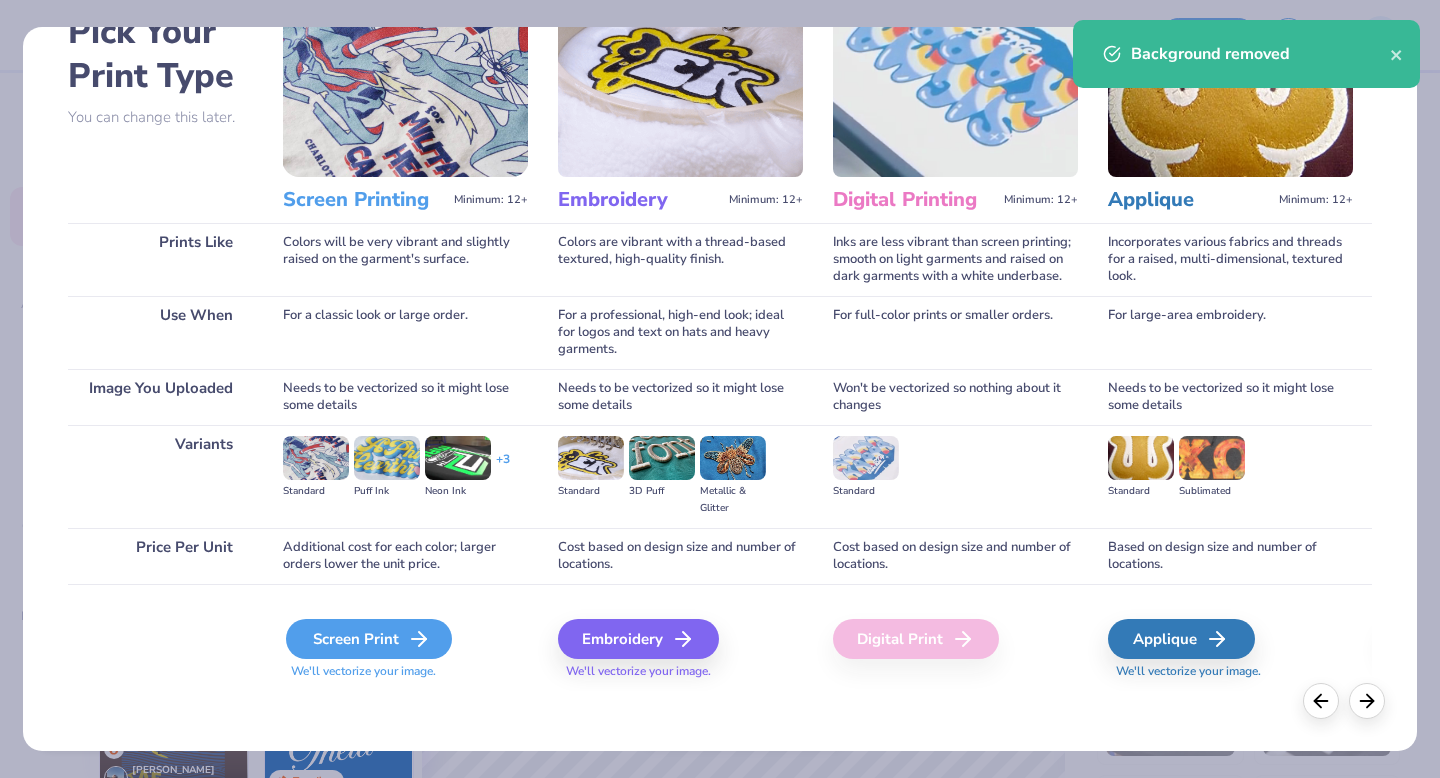 click on "Screen Print" at bounding box center [369, 639] 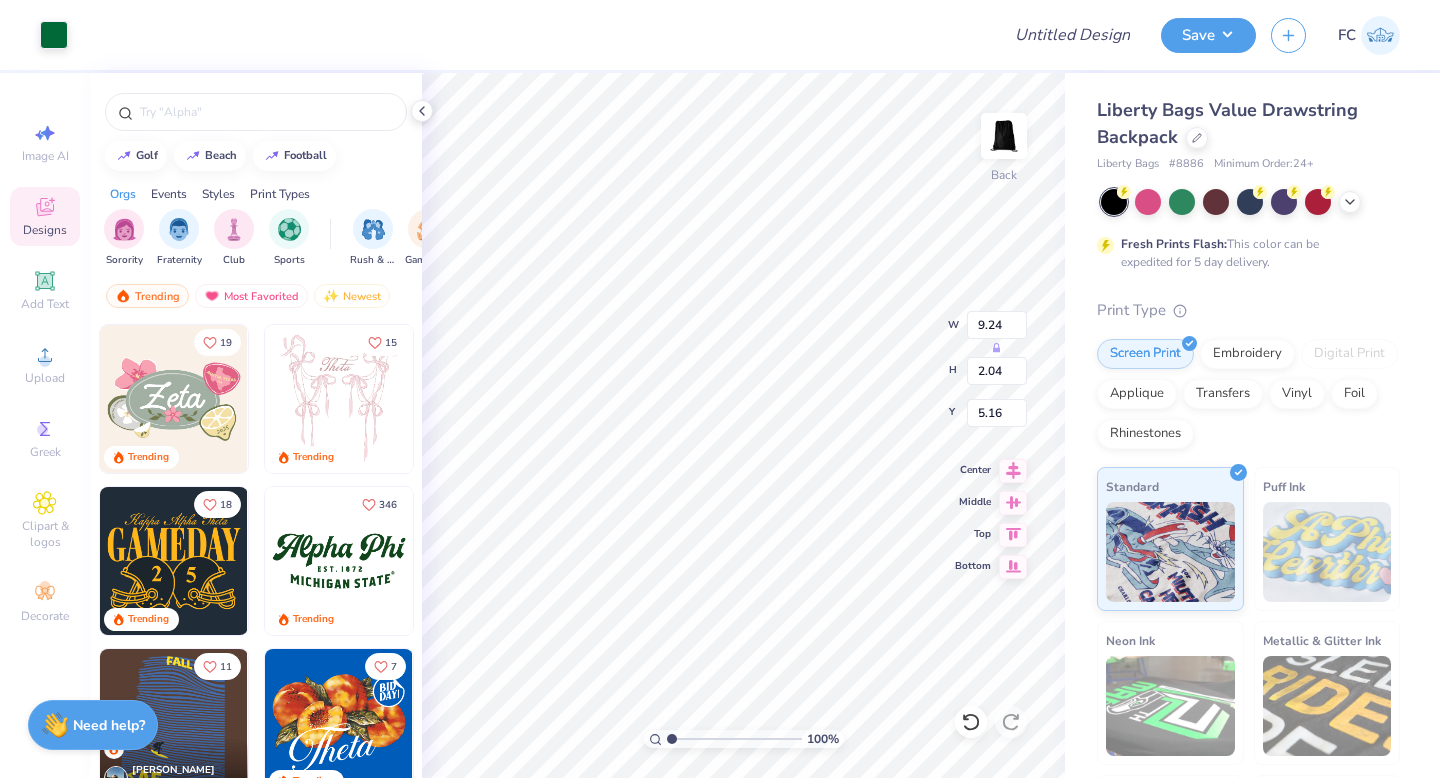 type on "5.16" 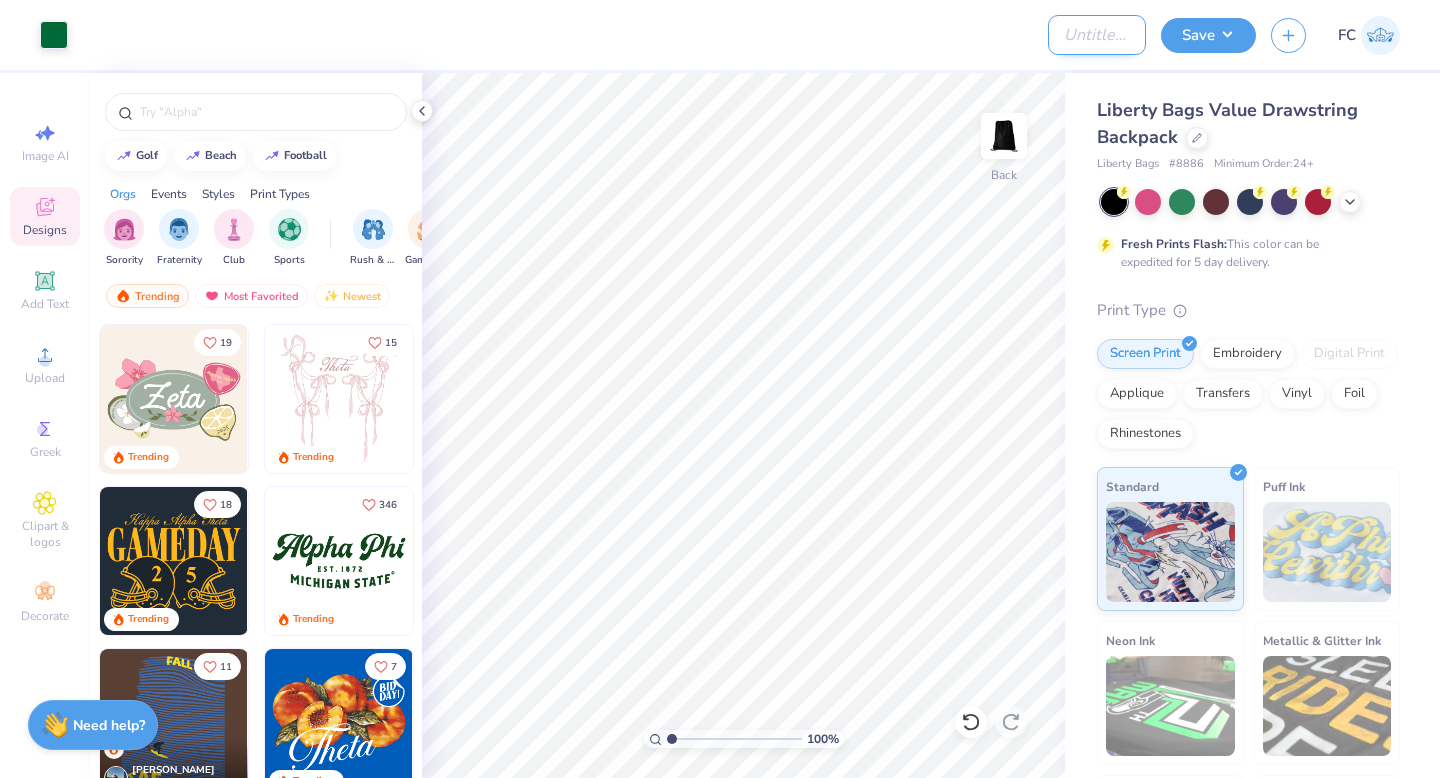 click on "Design Title" at bounding box center [1097, 35] 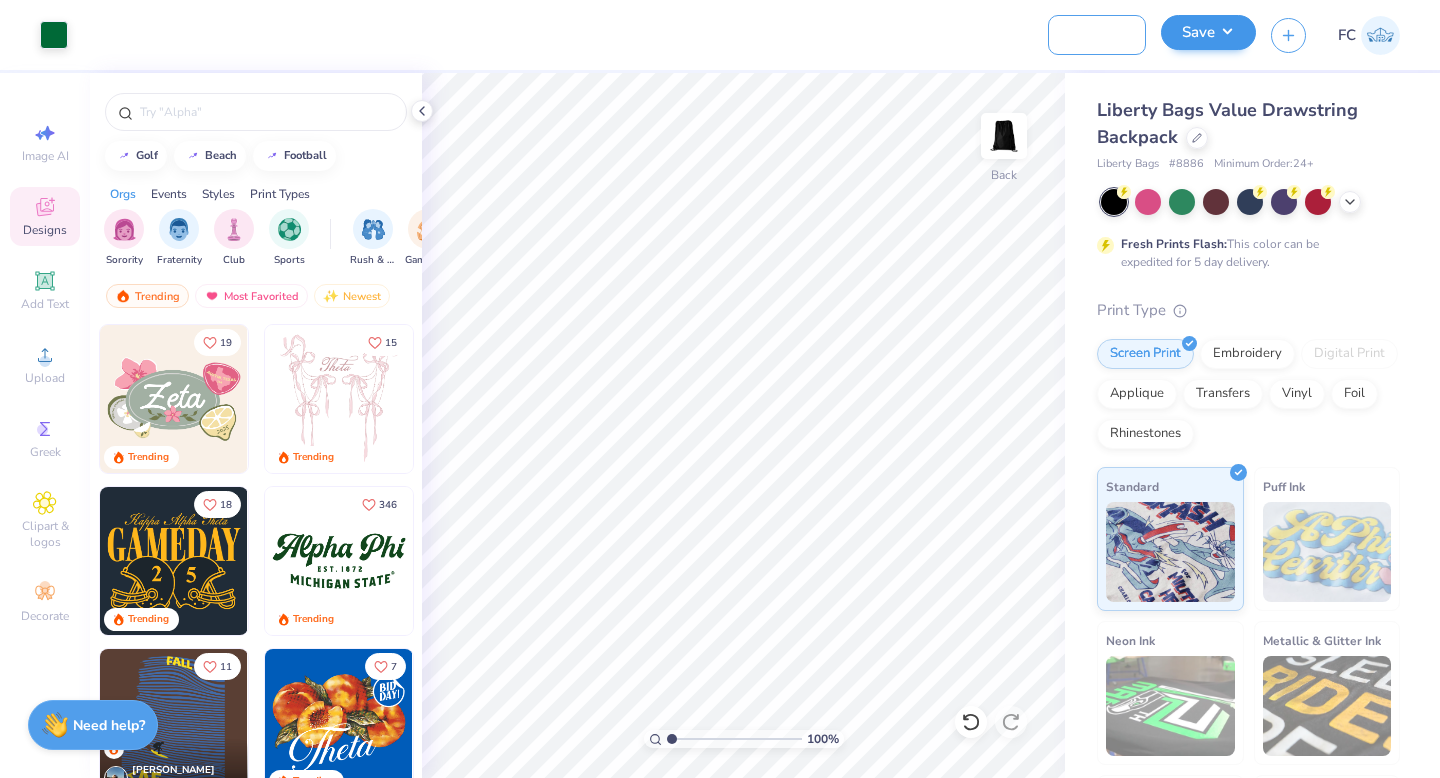 scroll, scrollTop: 0, scrollLeft: 82, axis: horizontal 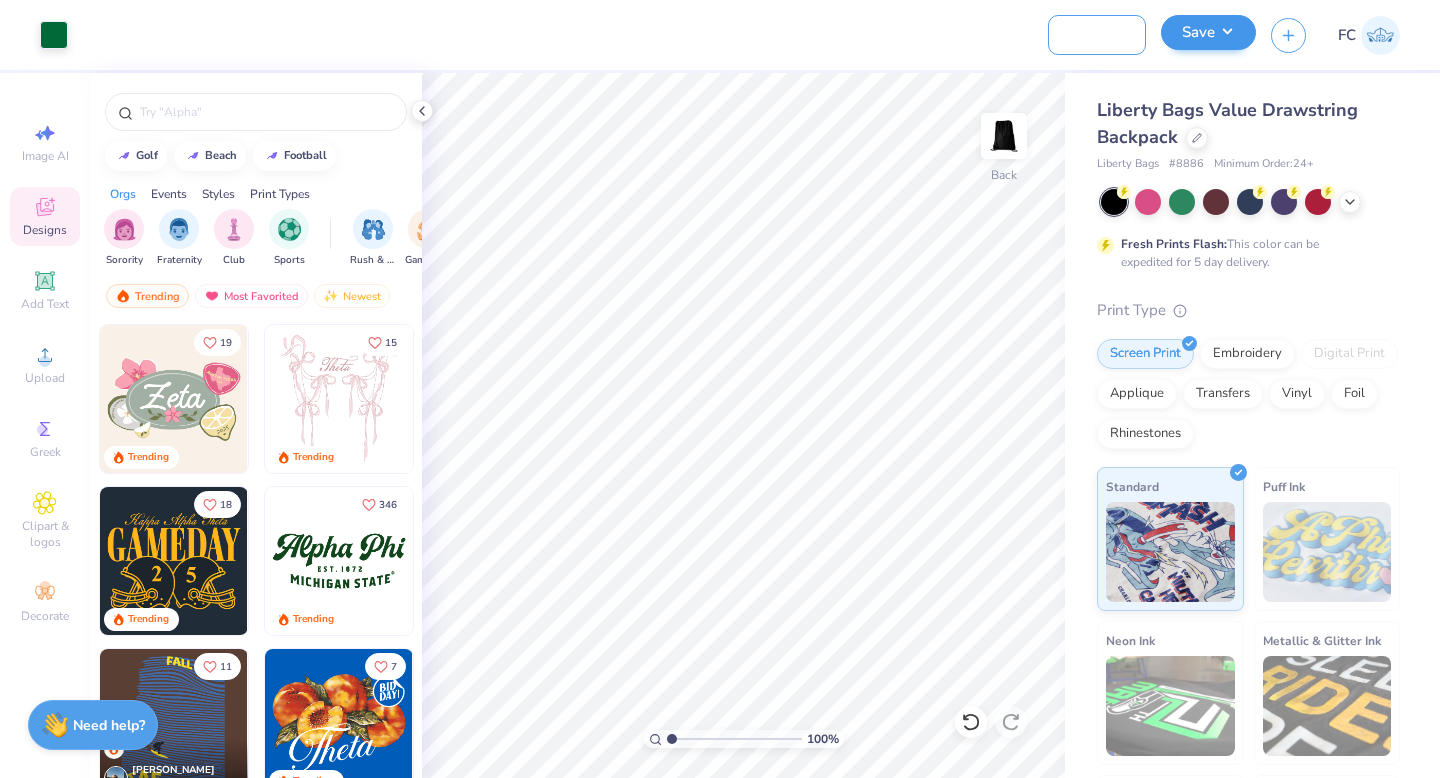 type on "Celebrate USF Bags" 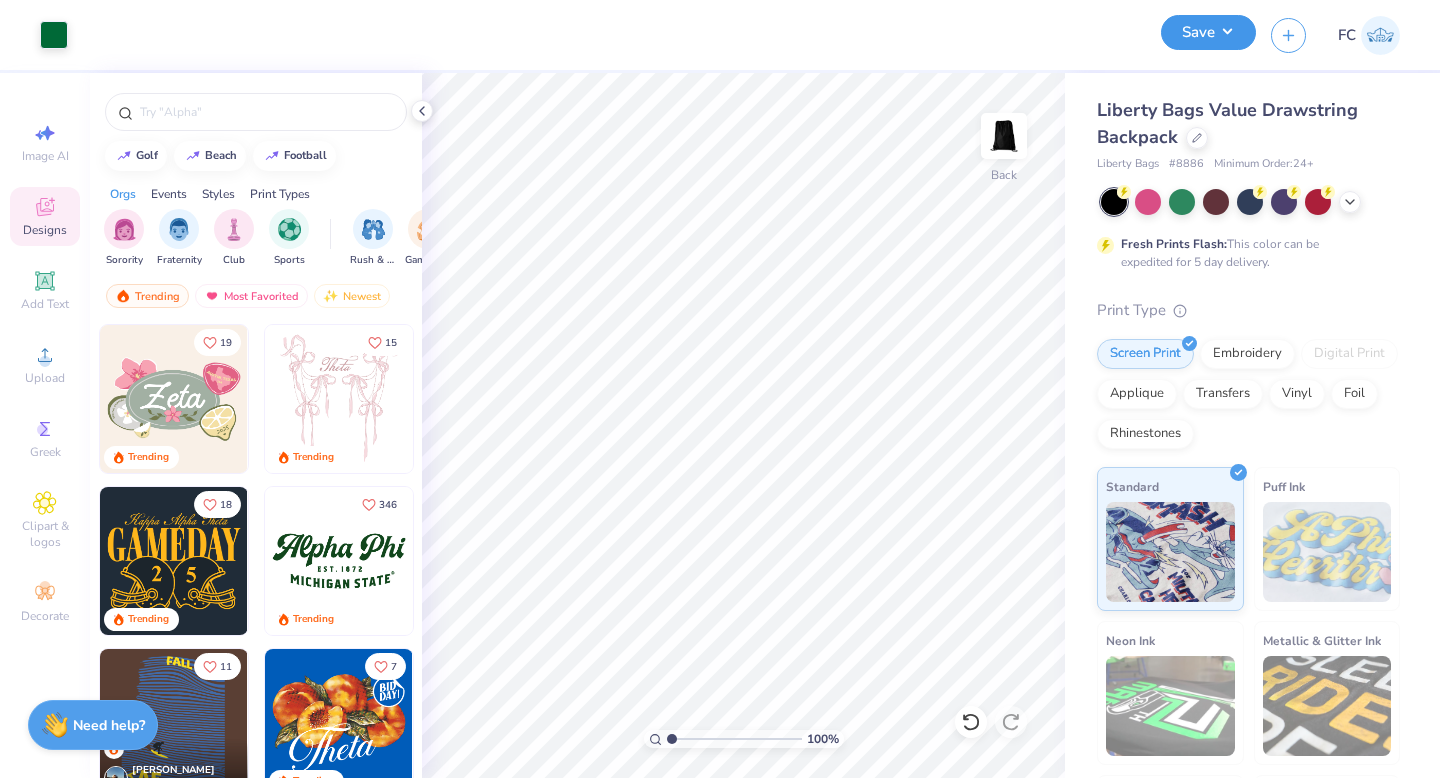 click on "Save" at bounding box center [1208, 32] 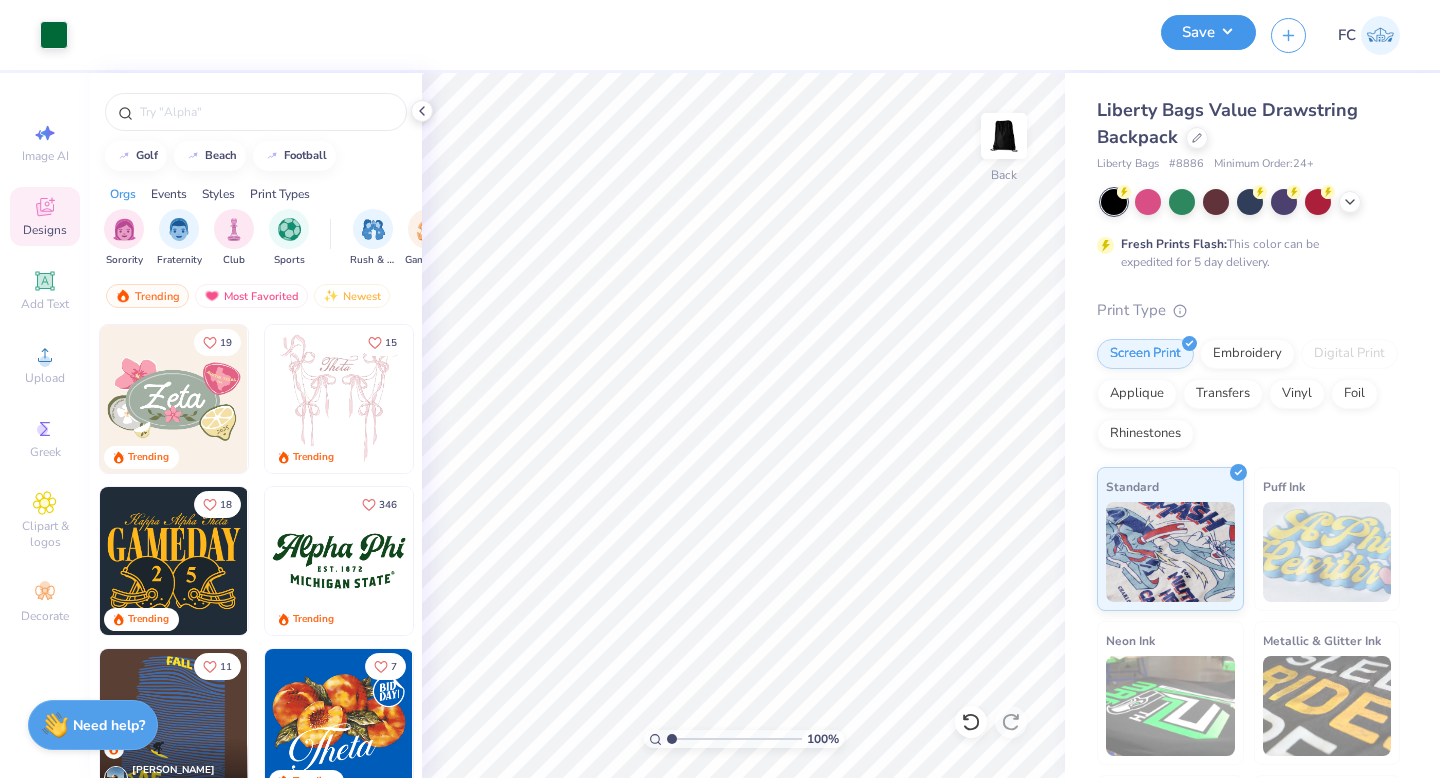 scroll, scrollTop: 0, scrollLeft: 0, axis: both 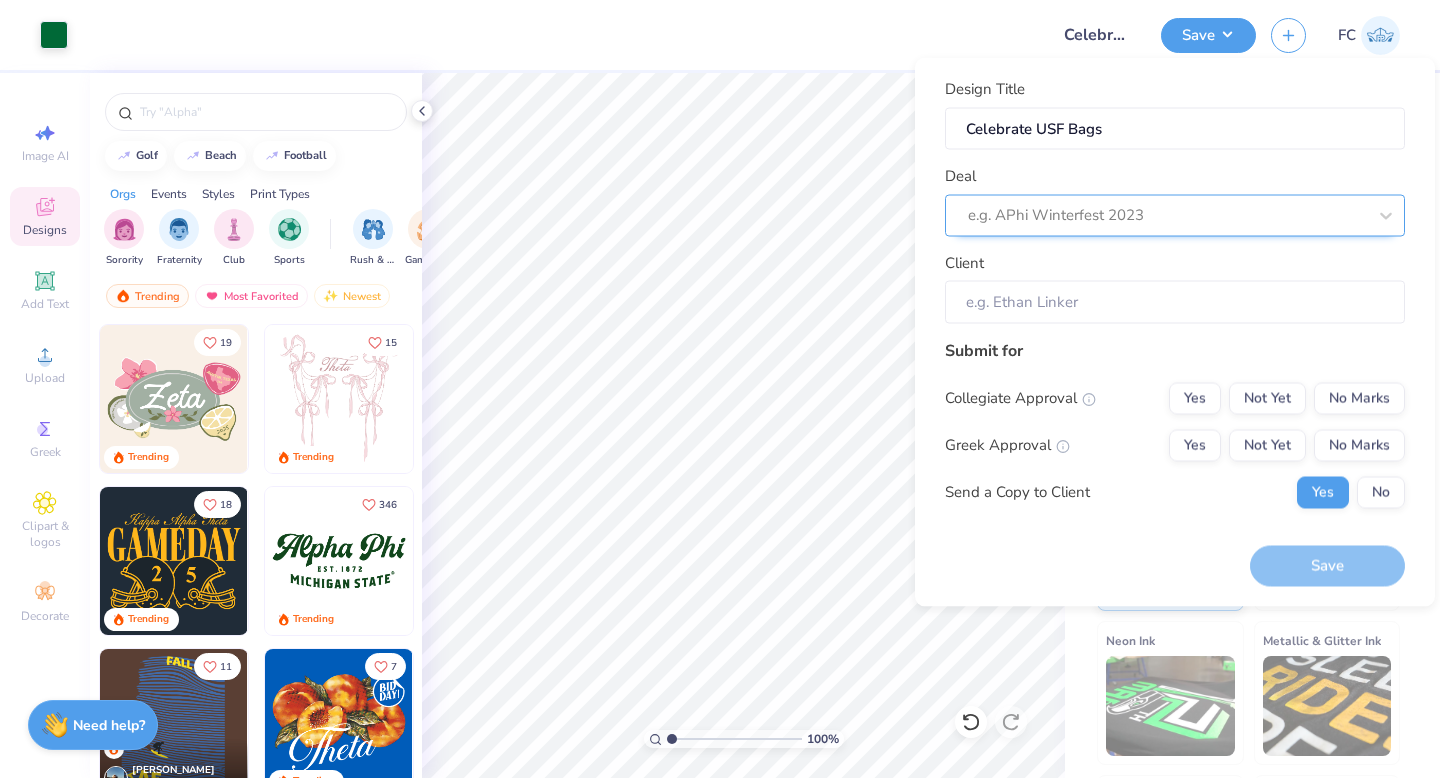 click at bounding box center (1167, 215) 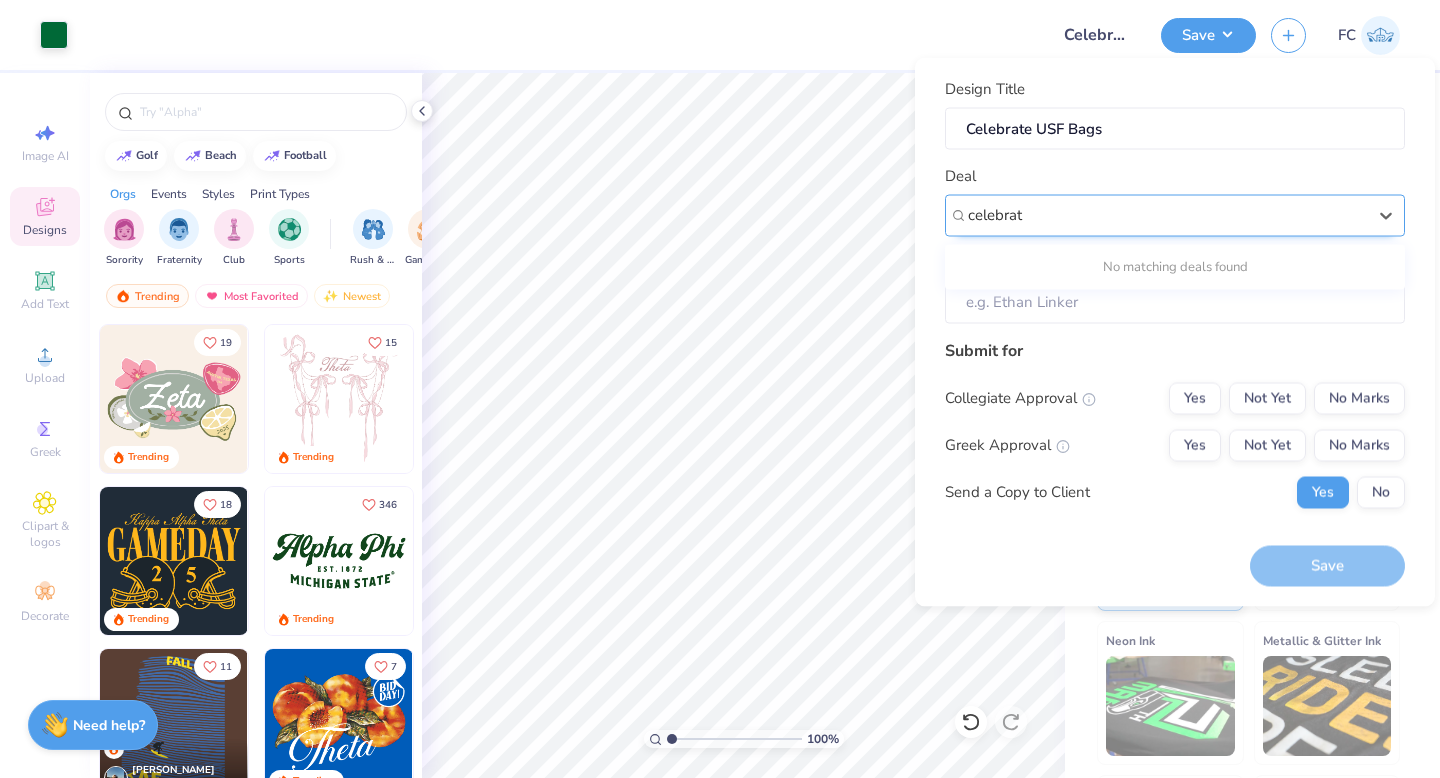 type on "celebrate" 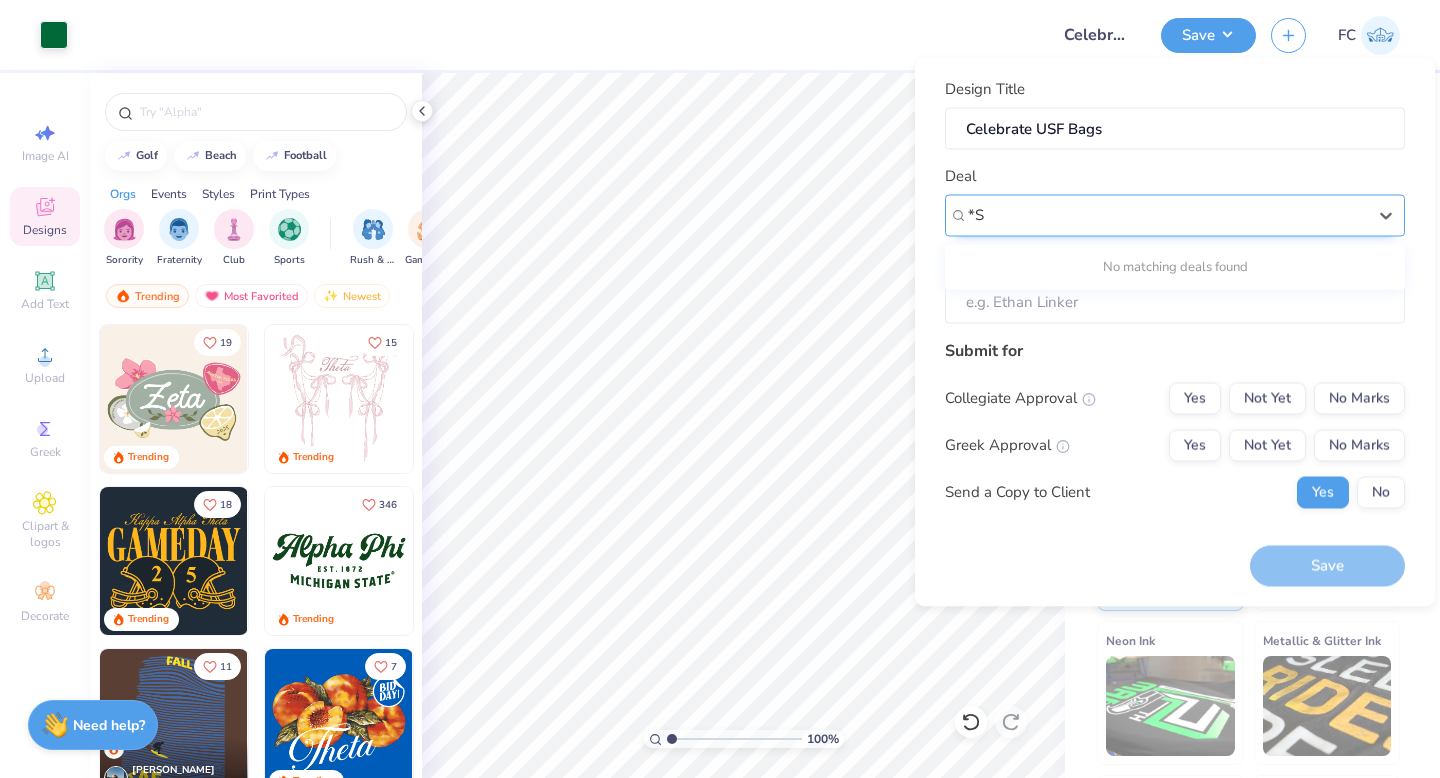 type on "*" 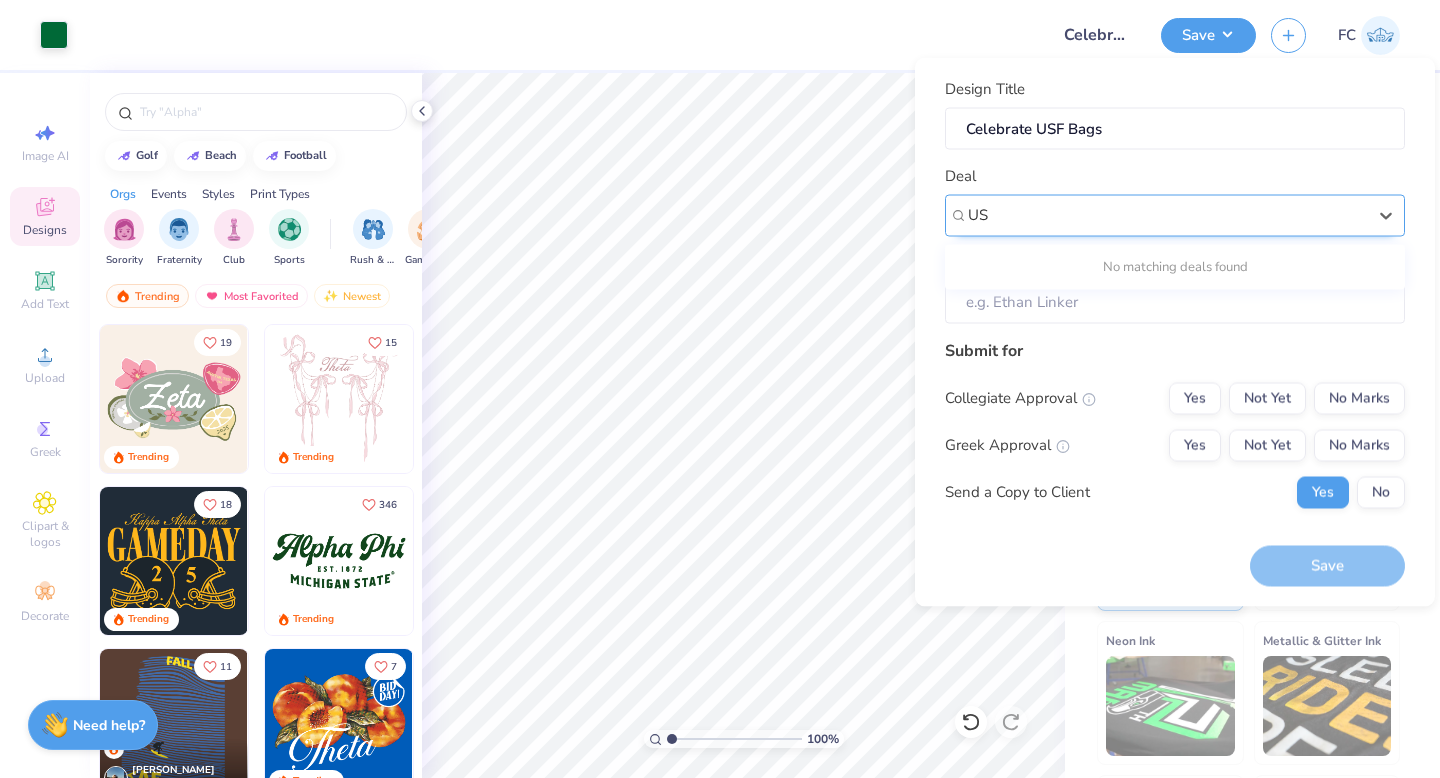 type on "U" 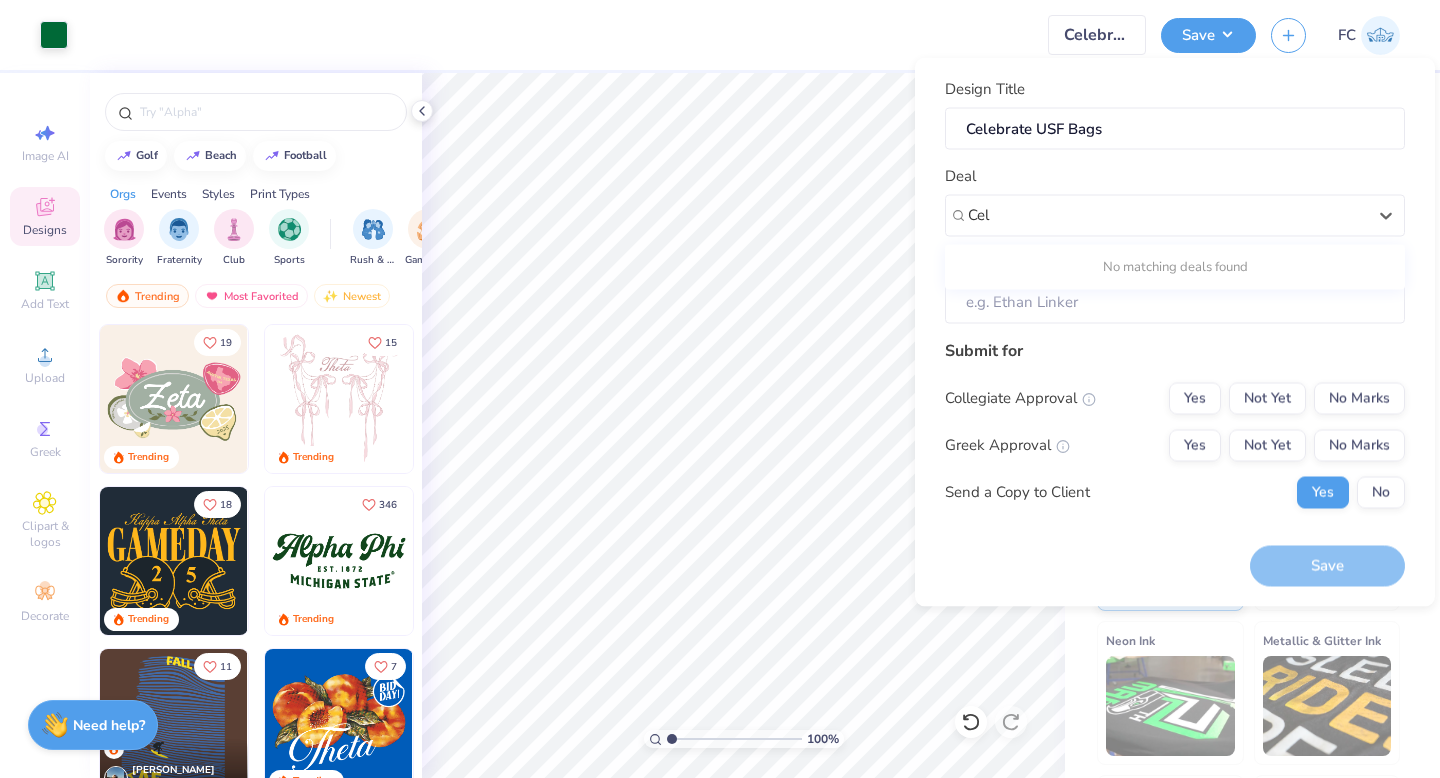 type on "Cel" 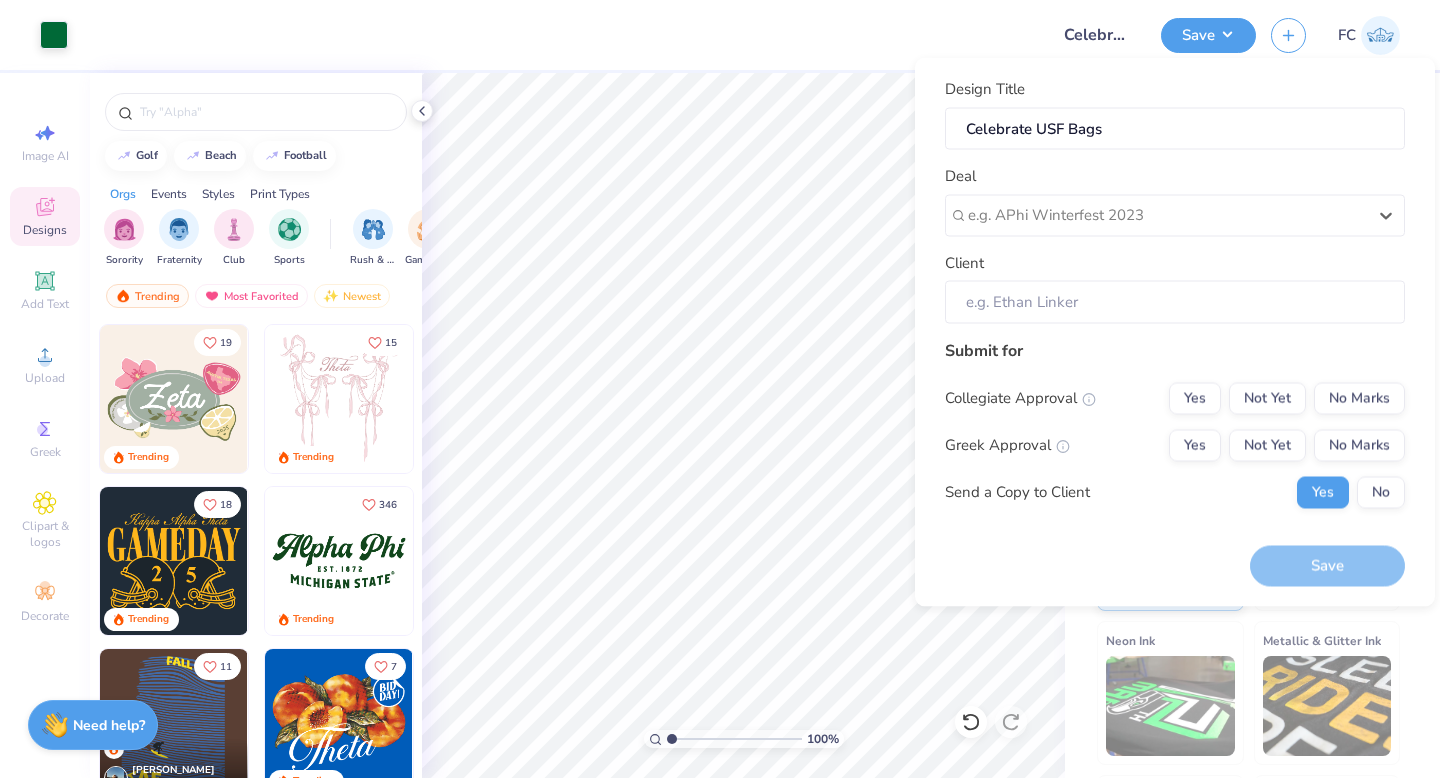 type on "v" 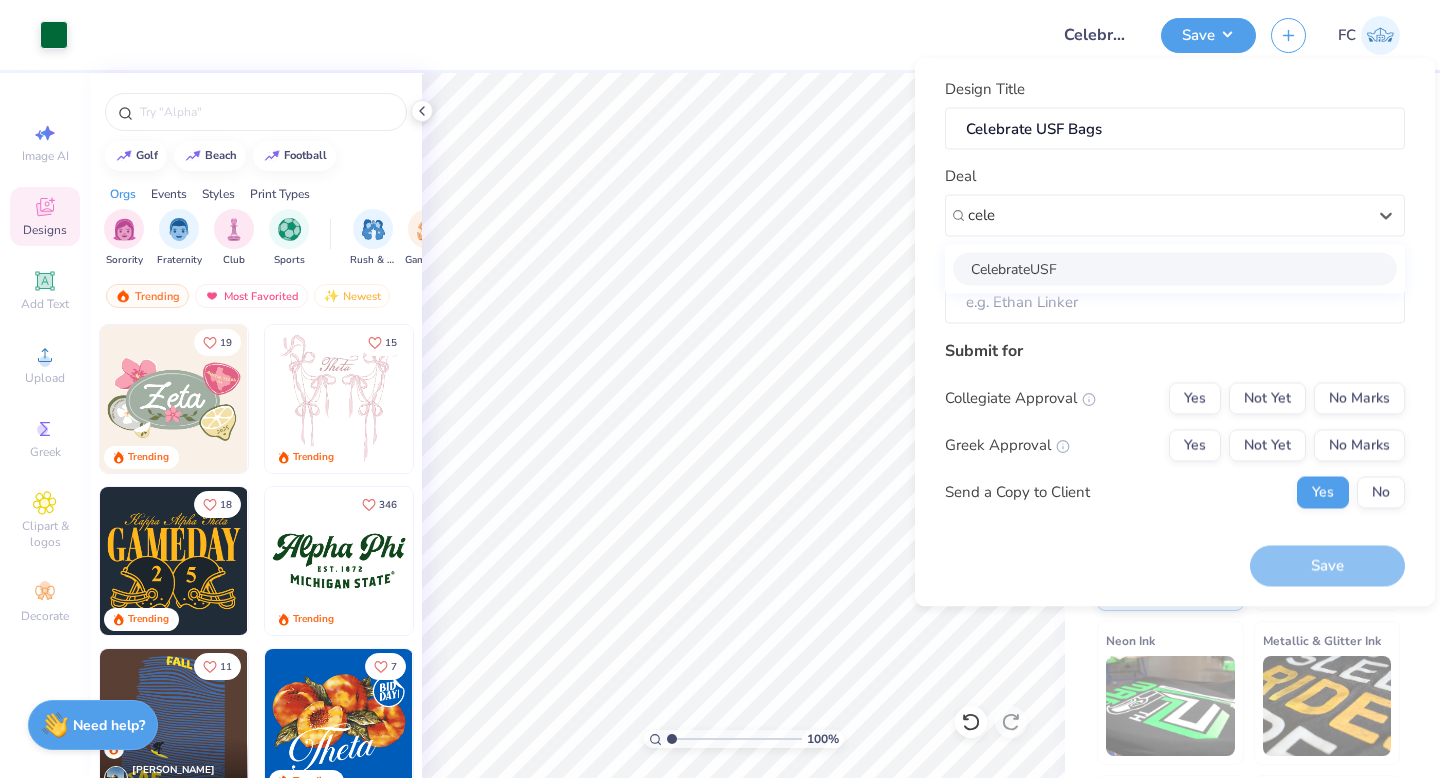 click on "CelebrateUSF" at bounding box center [1175, 268] 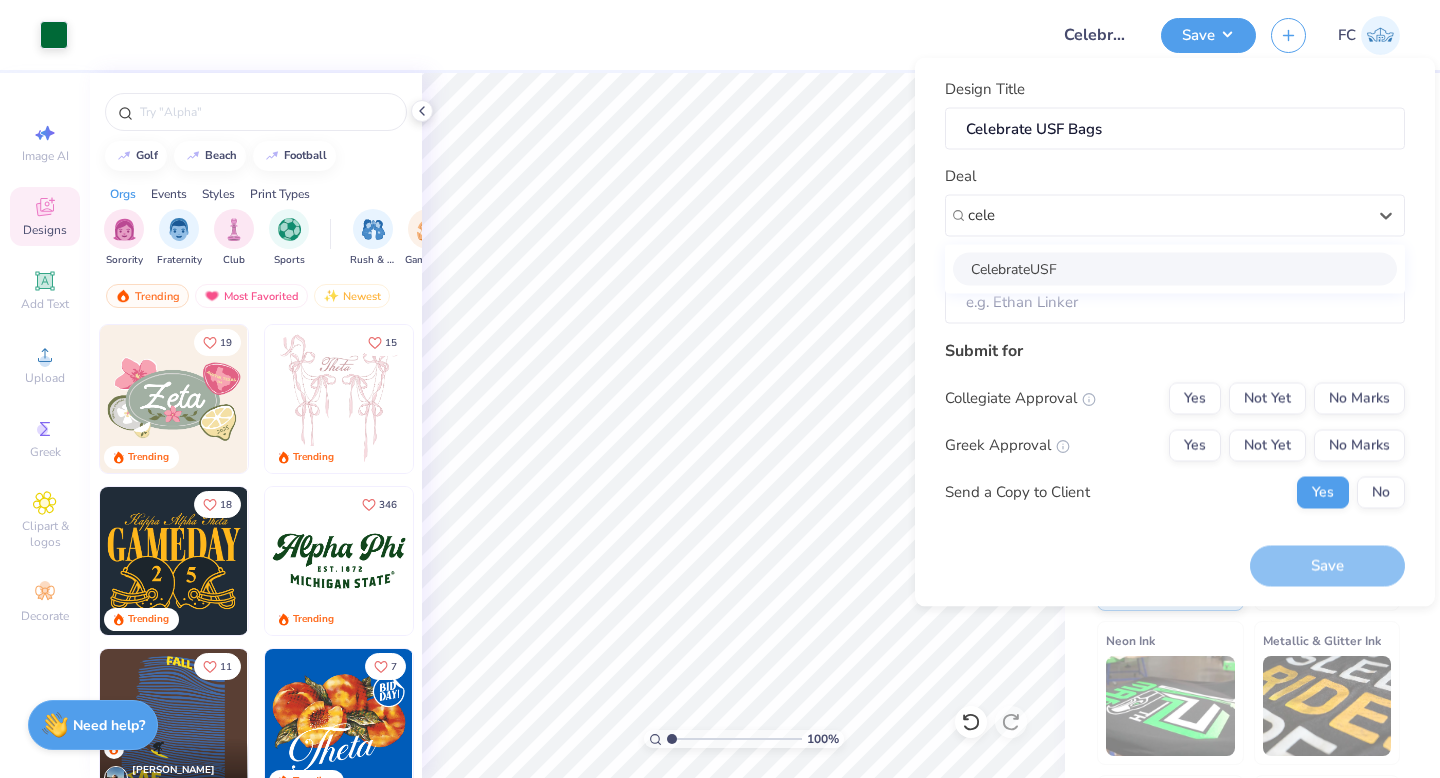type on "cele" 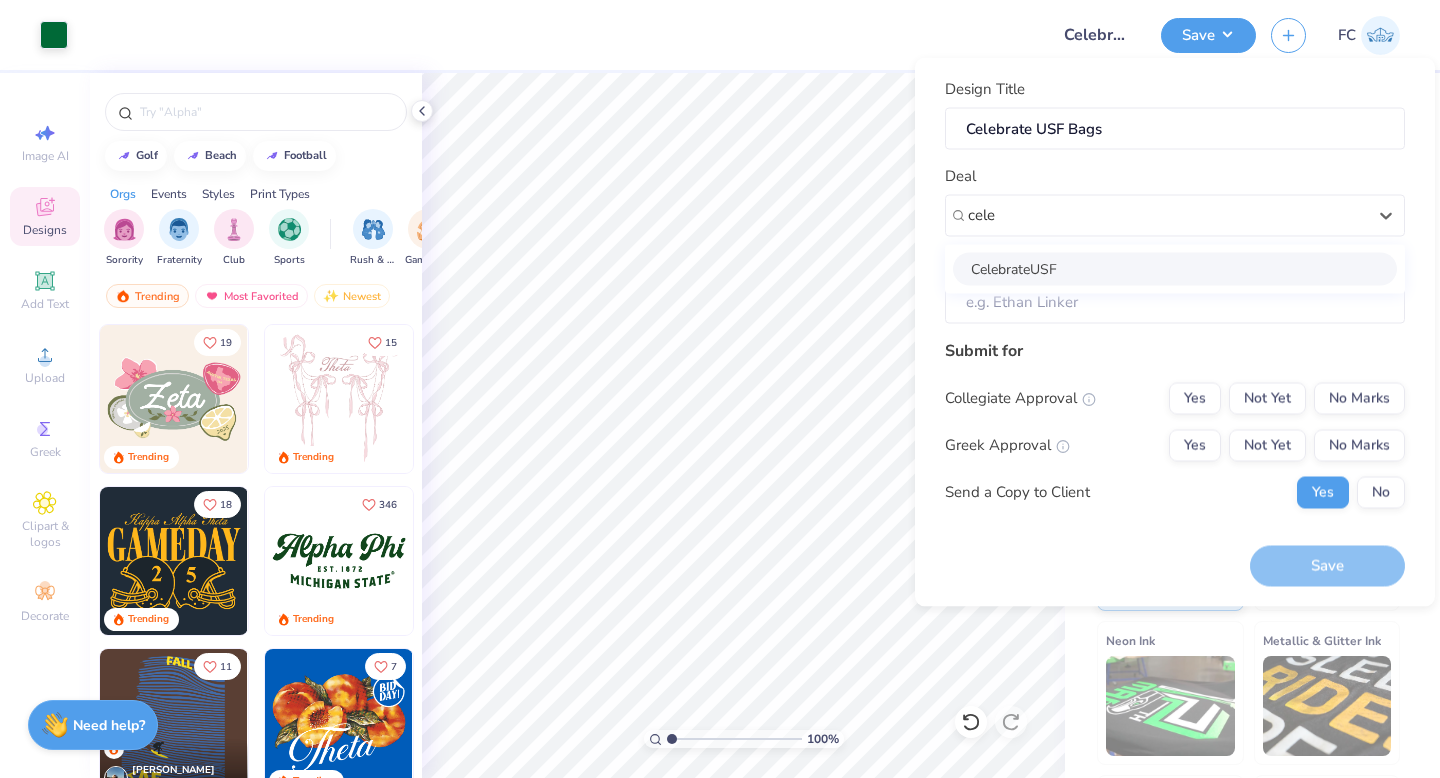type 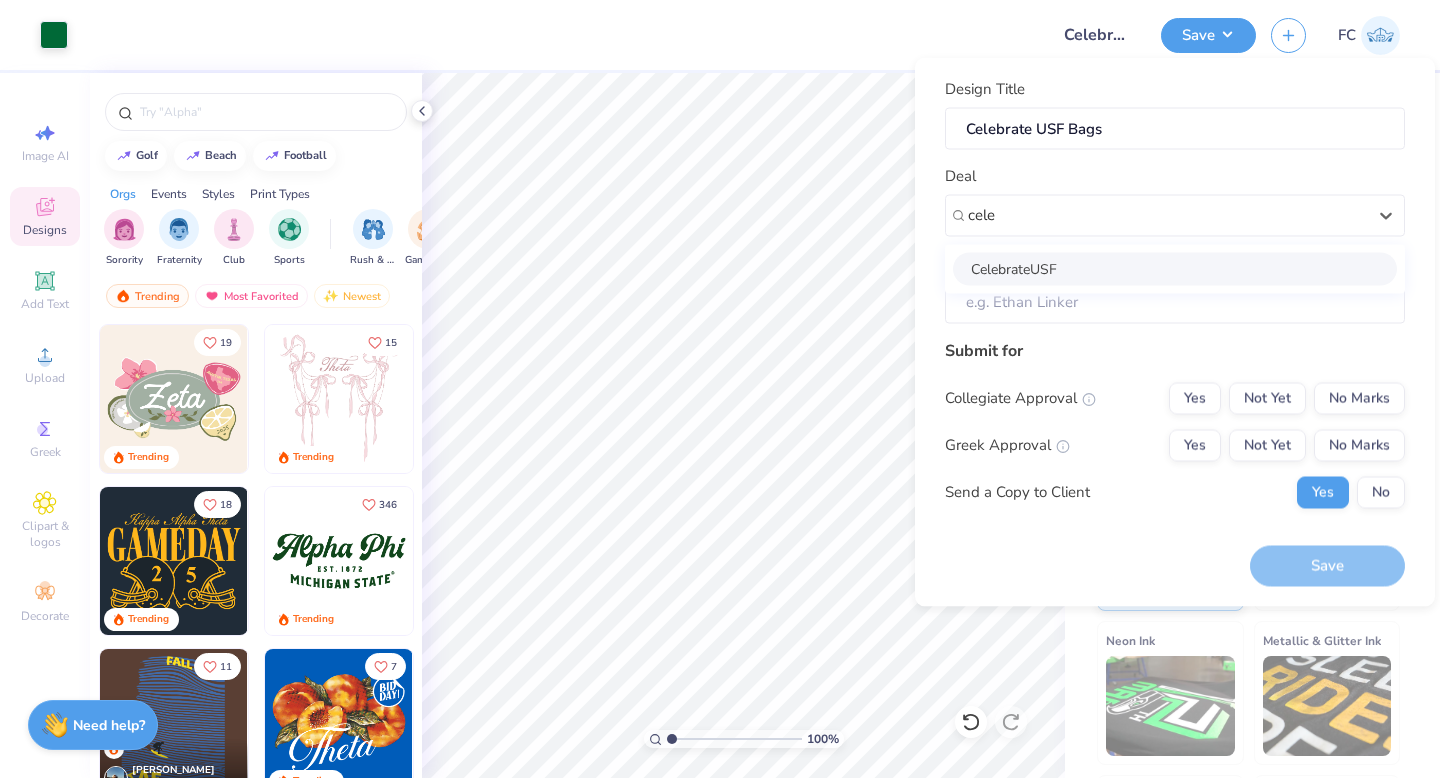 type on "[PERSON_NAME]" 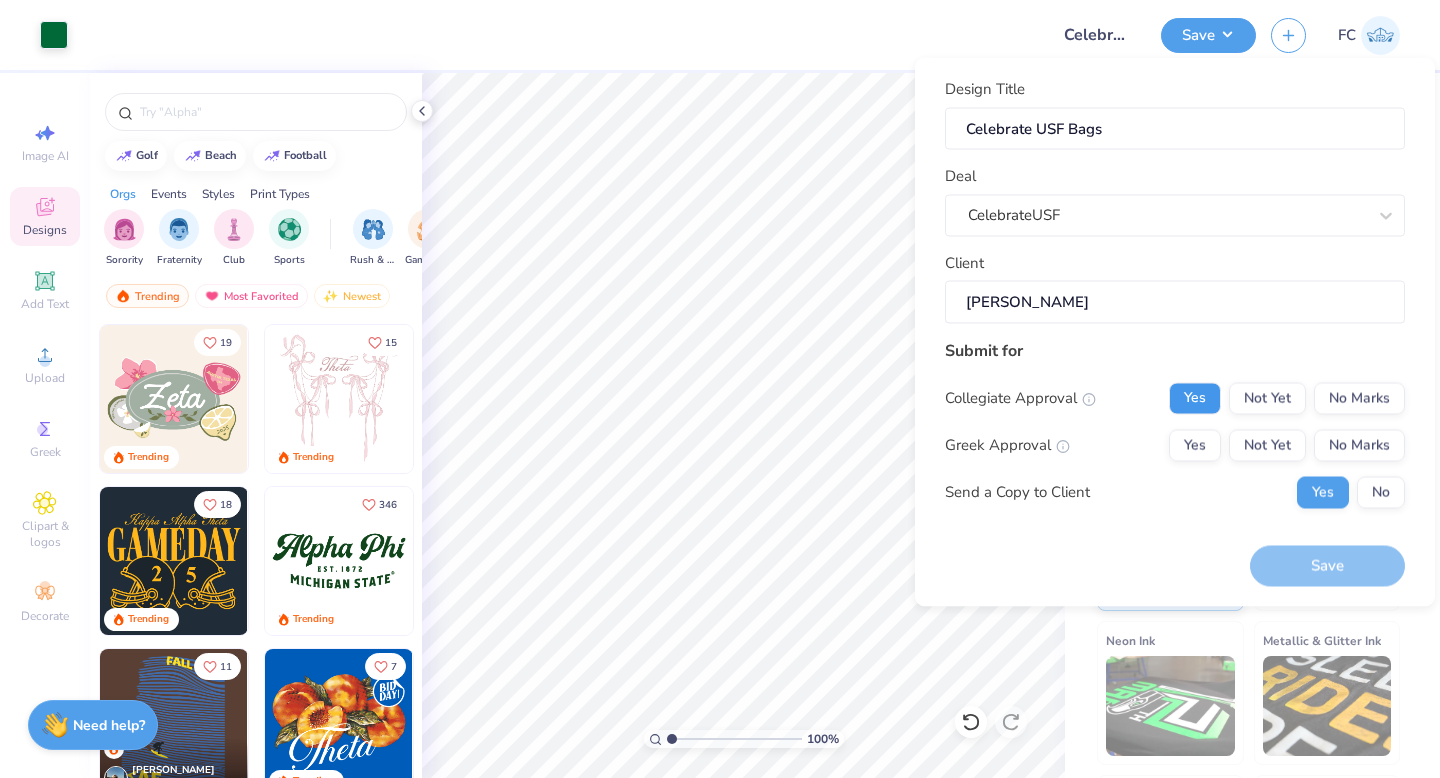 click on "Yes" at bounding box center (1195, 398) 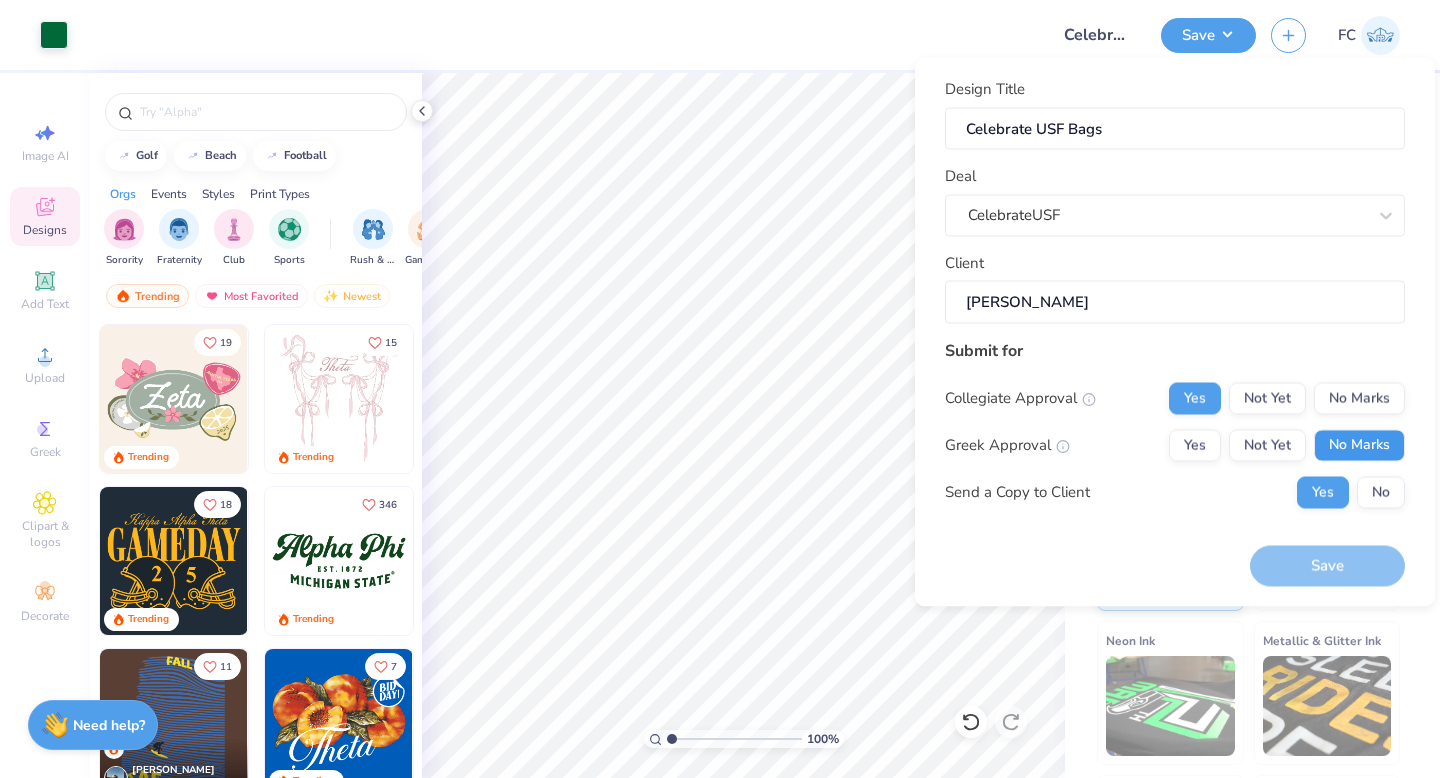 click on "No Marks" at bounding box center [1359, 445] 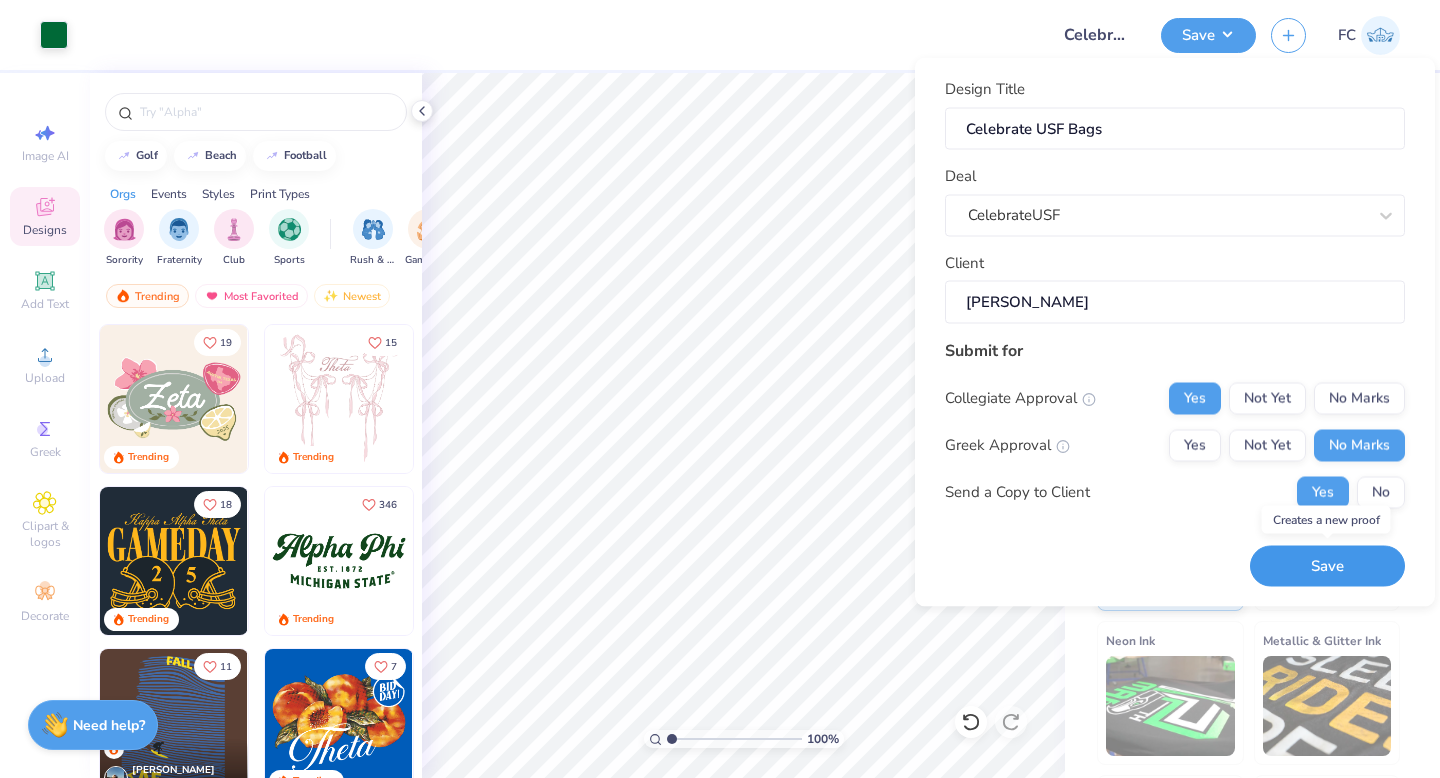 click on "Save" at bounding box center [1327, 566] 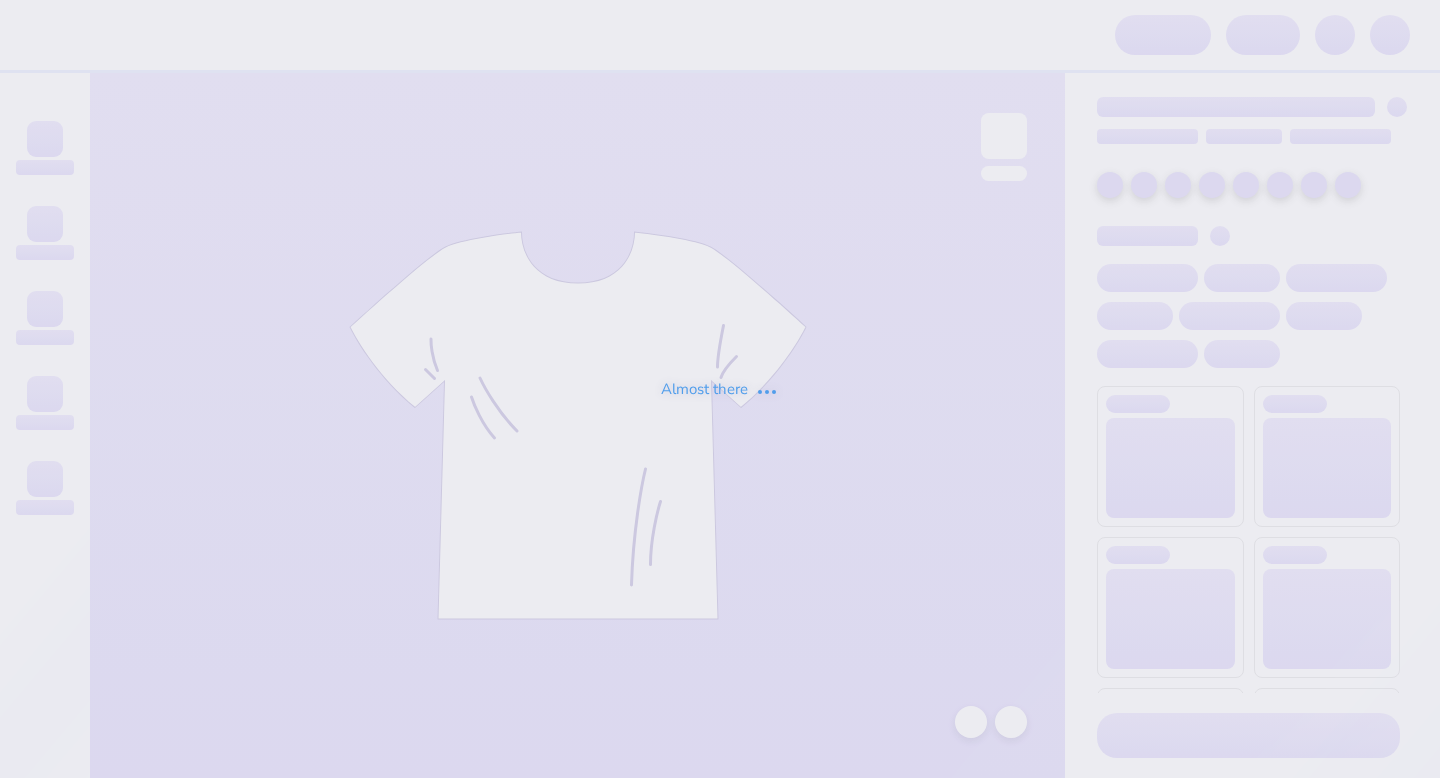 scroll, scrollTop: 0, scrollLeft: 0, axis: both 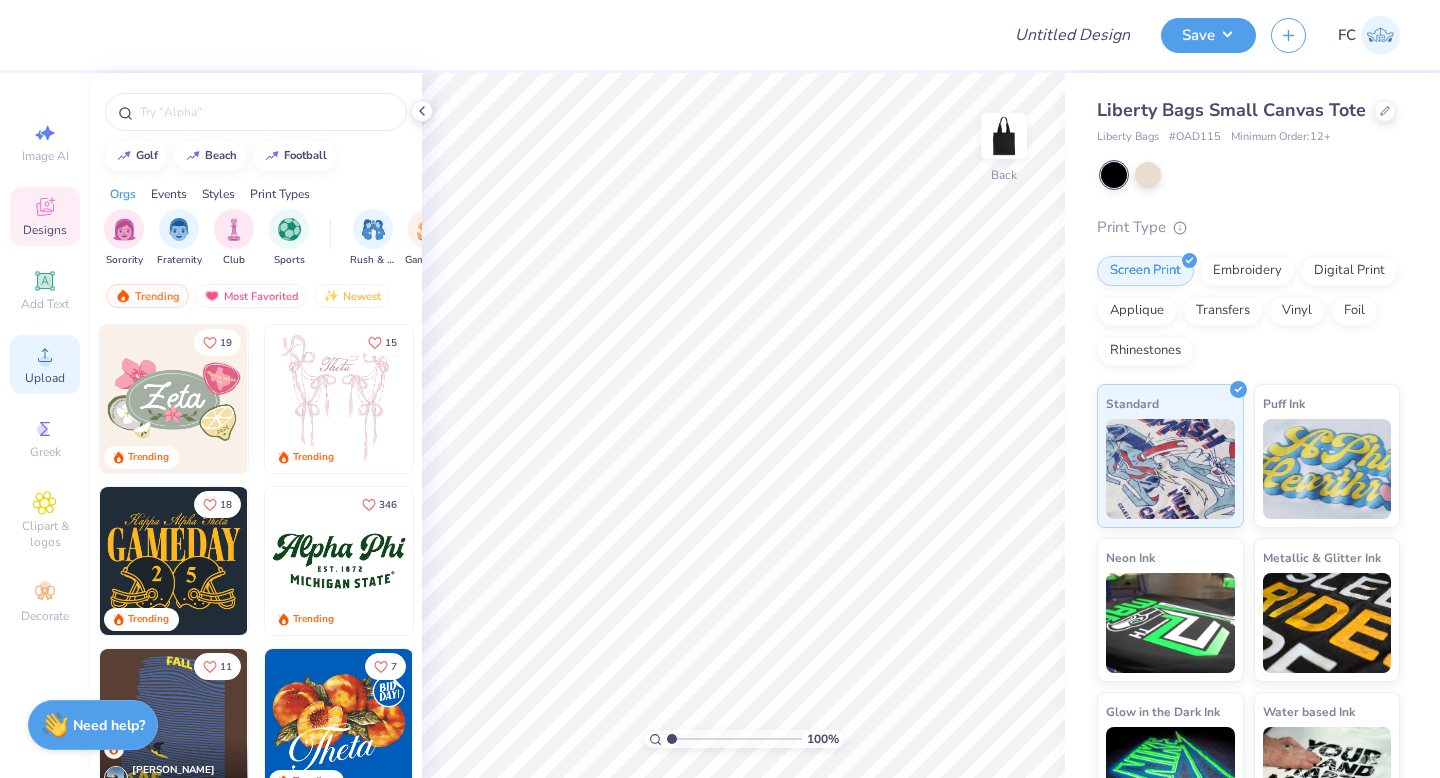 click on "Upload" at bounding box center (45, 364) 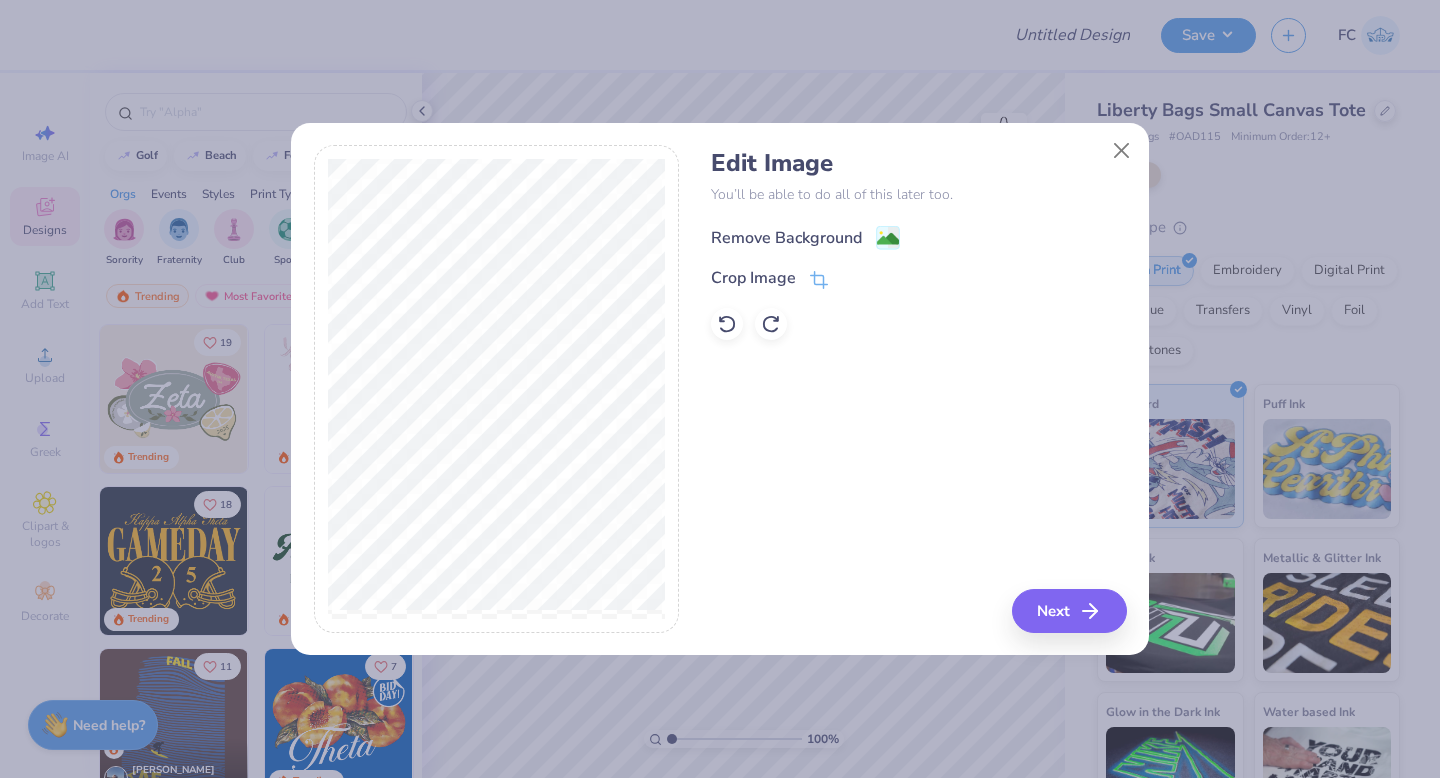 click on "Remove Background" at bounding box center (786, 238) 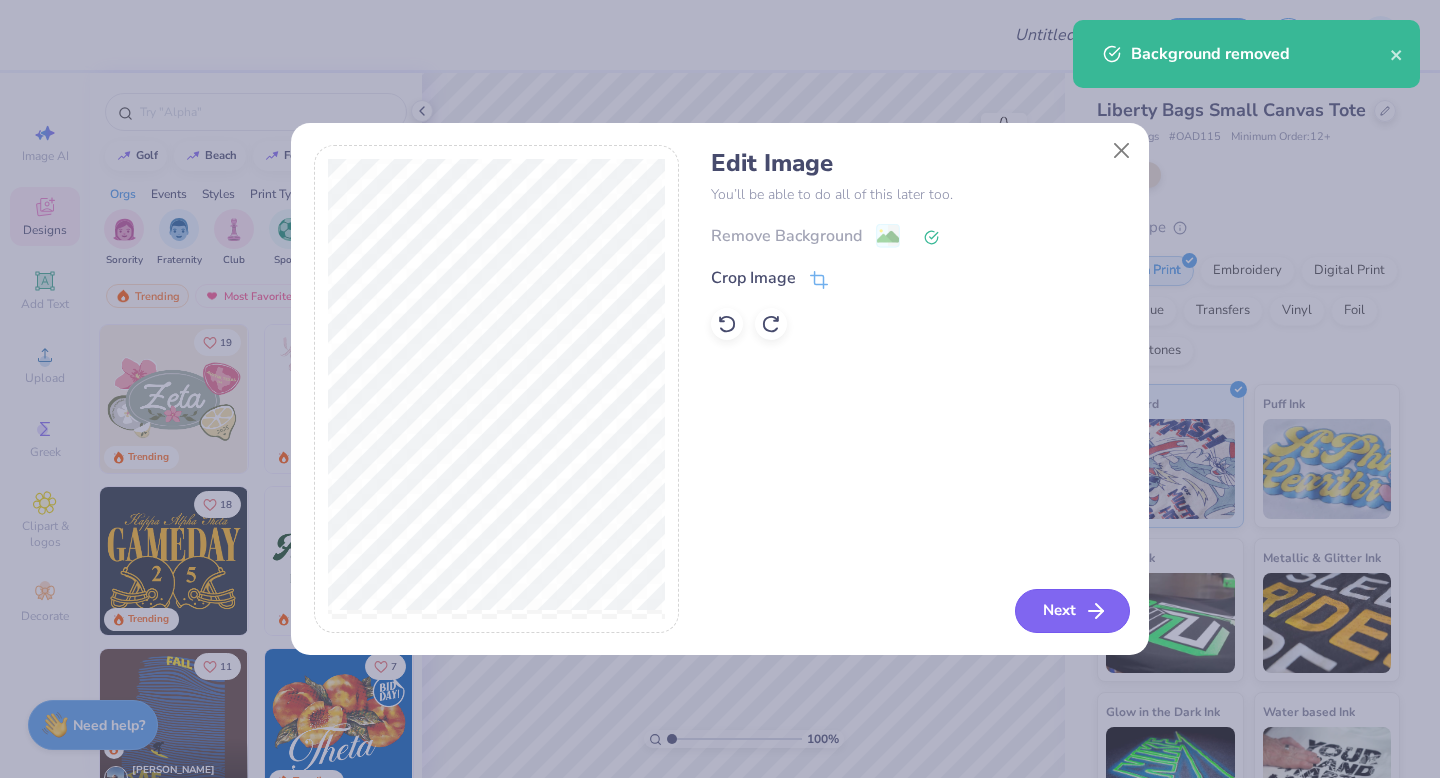 click on "Next" at bounding box center (1072, 611) 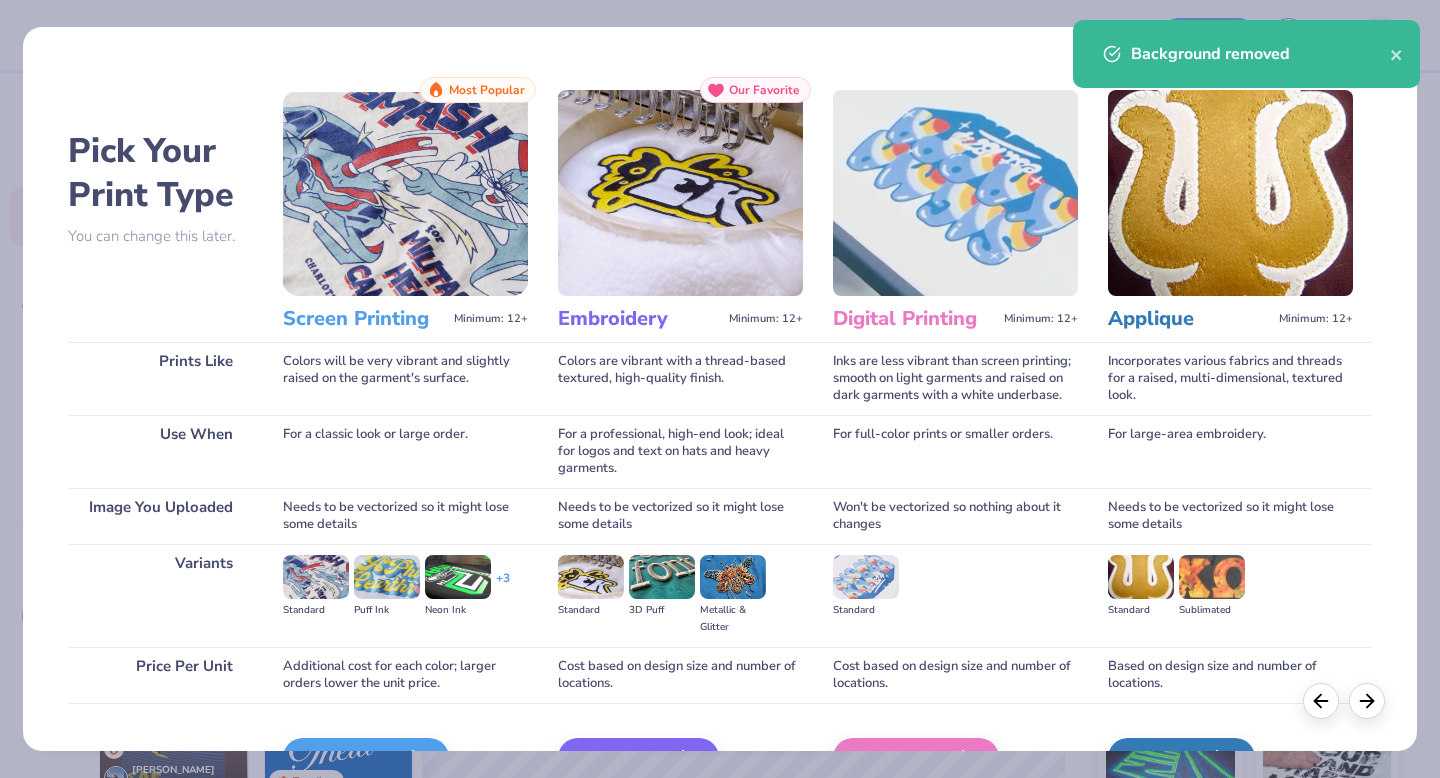 scroll, scrollTop: 90, scrollLeft: 0, axis: vertical 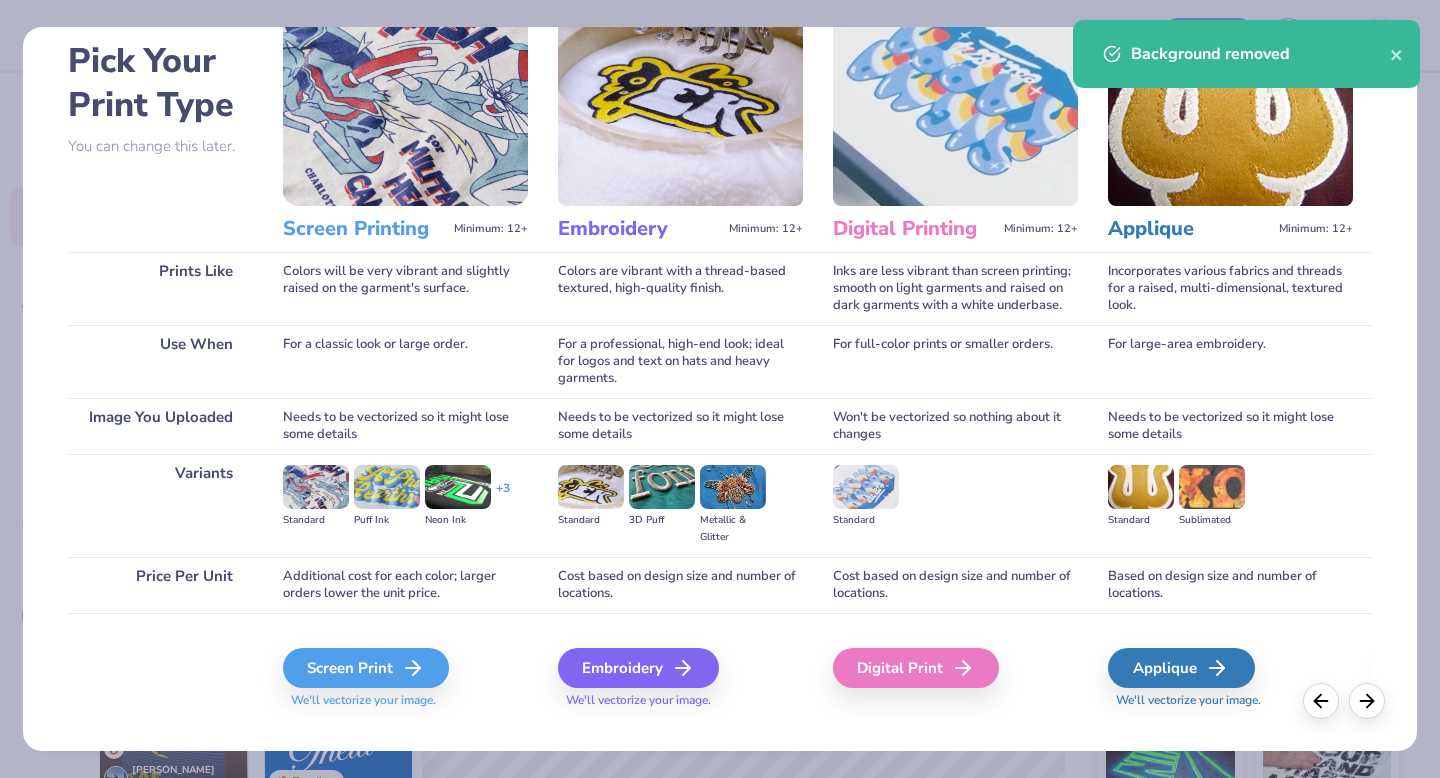 click on "We'll vectorize your image." at bounding box center [405, 700] 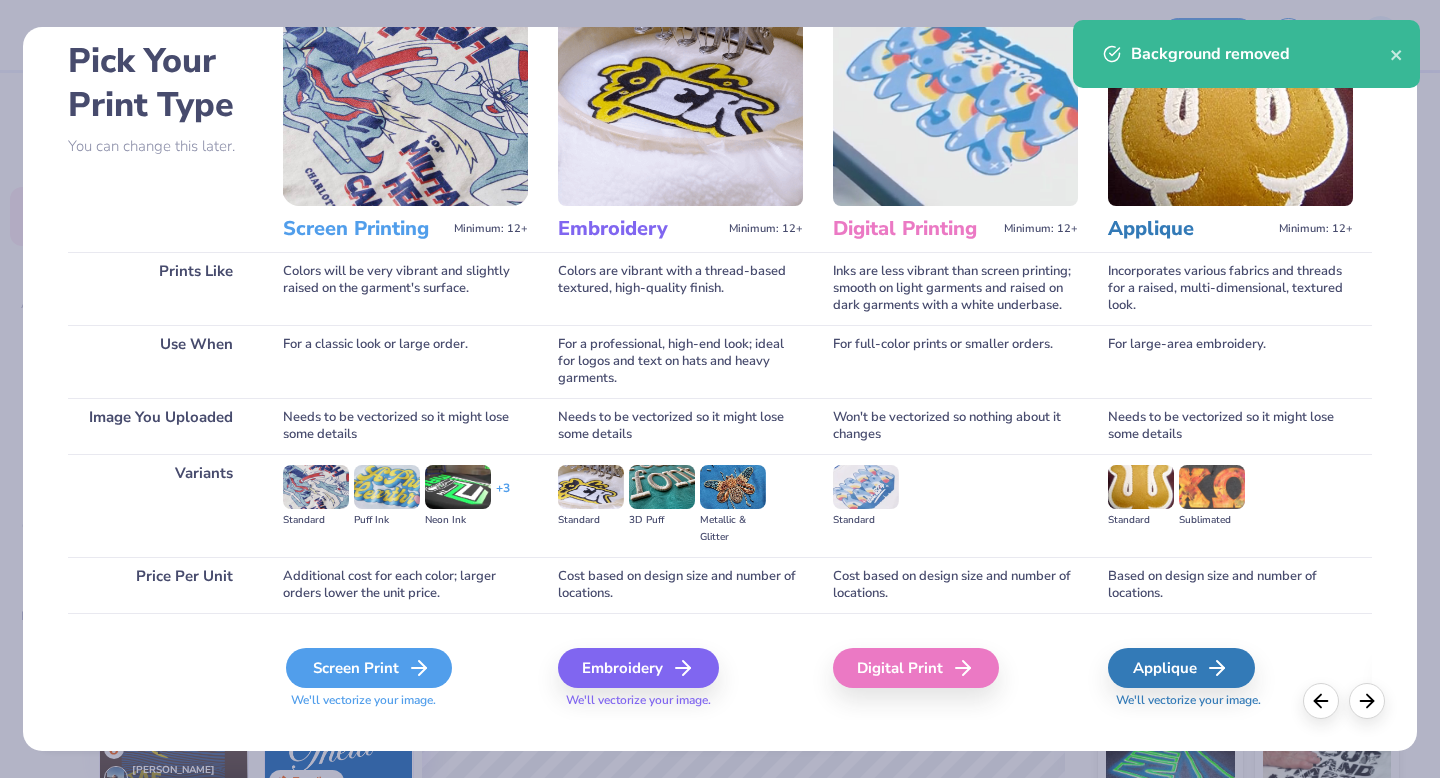 click on "Screen Print" at bounding box center [369, 668] 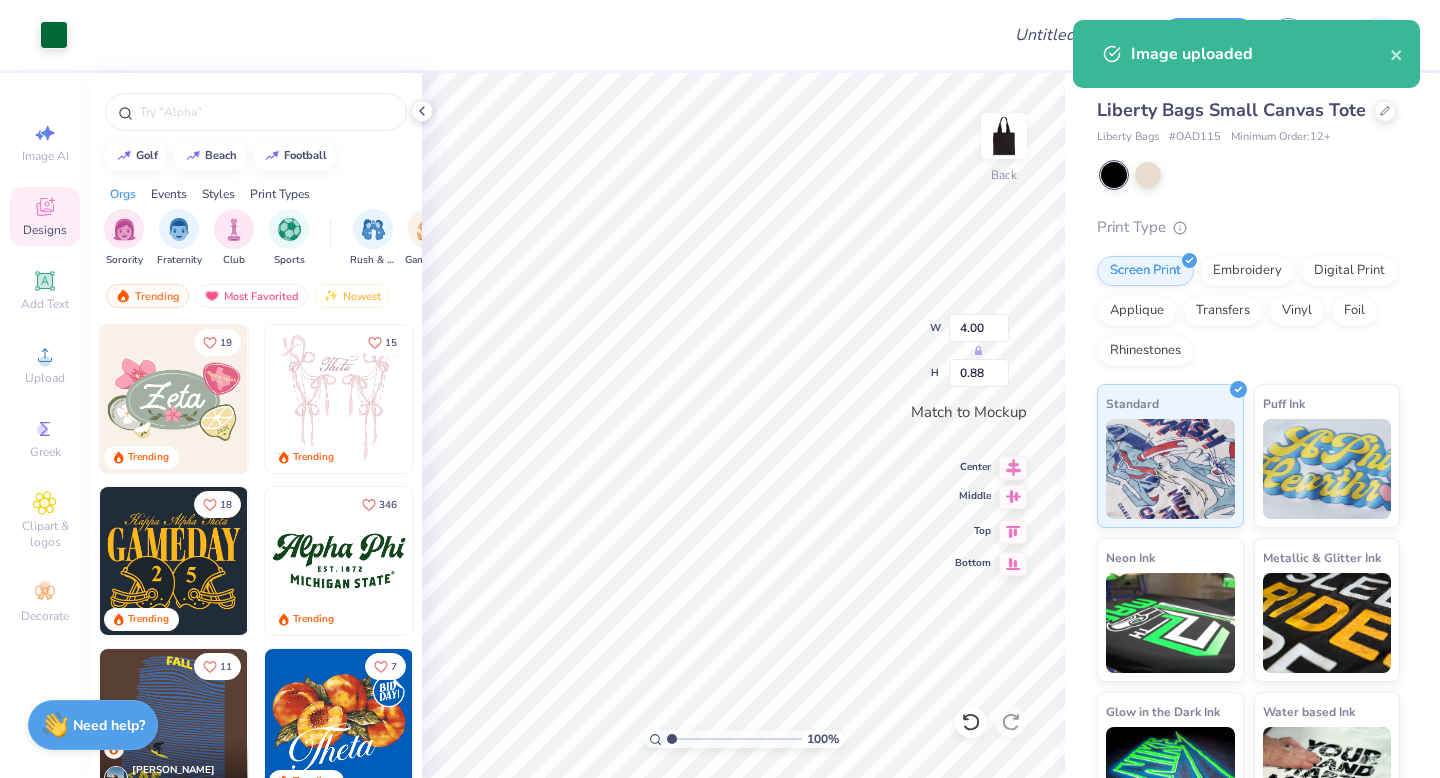 click on "100  % Back W 4.00 H 0.88 Match to [GEOGRAPHIC_DATA] Middle Top Bottom" at bounding box center [743, 425] 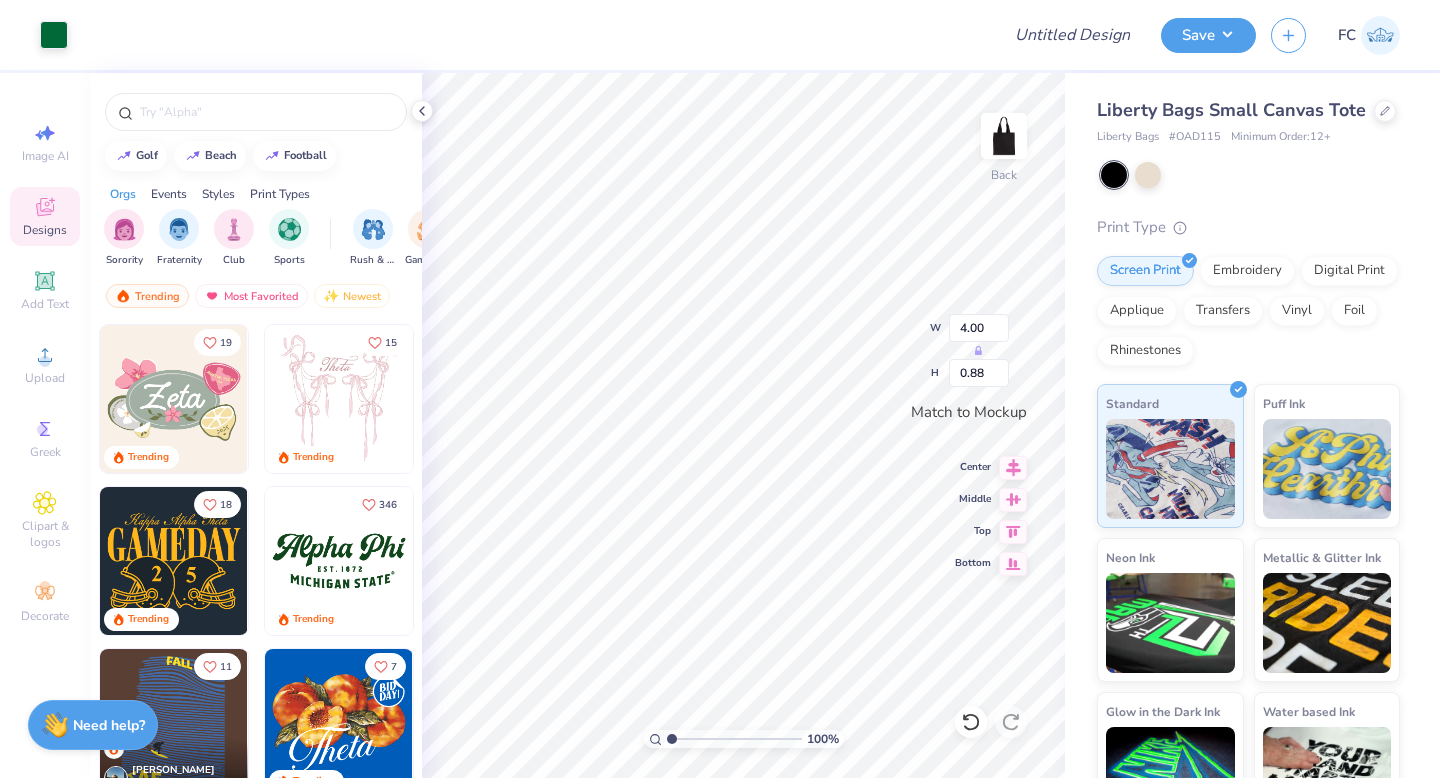 scroll, scrollTop: 58, scrollLeft: 0, axis: vertical 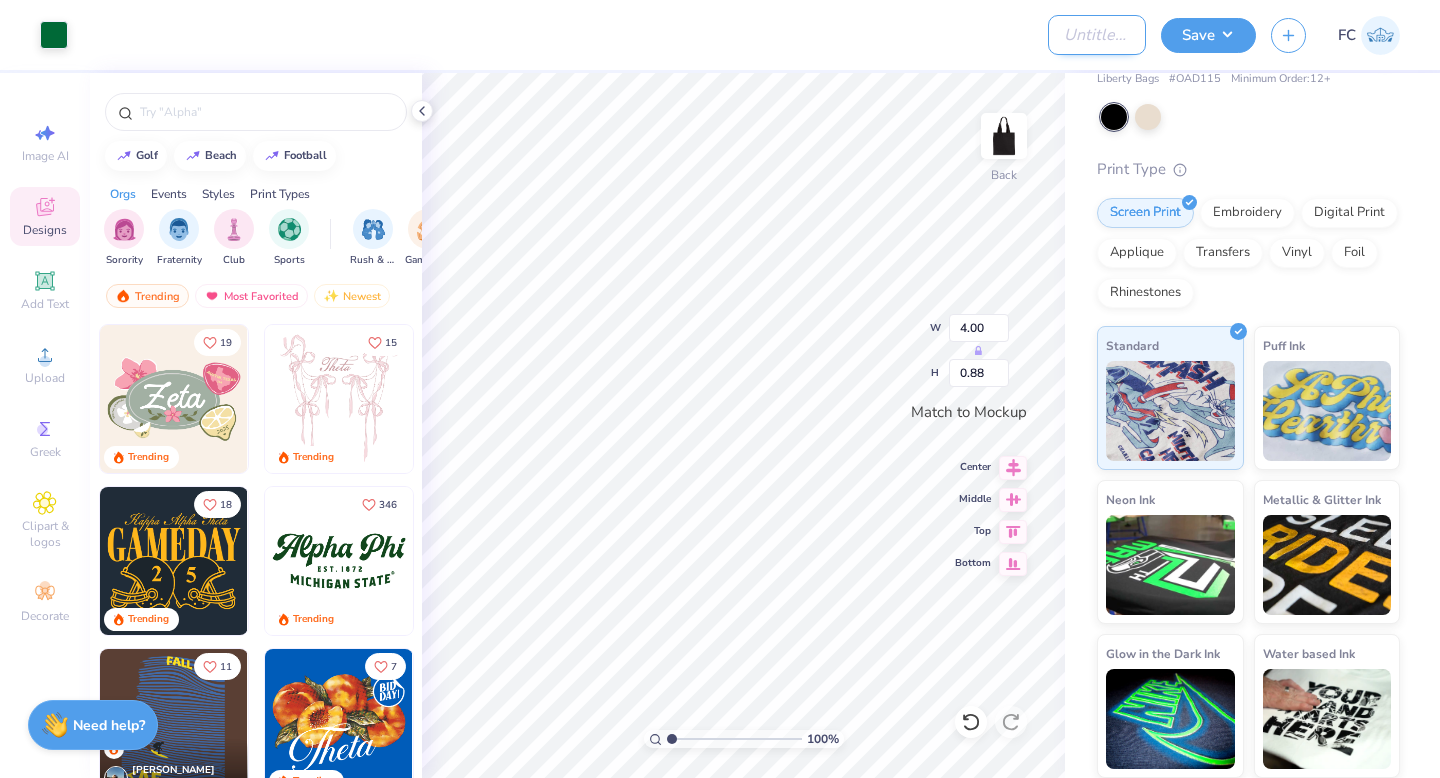click on "Design Title" at bounding box center (1097, 35) 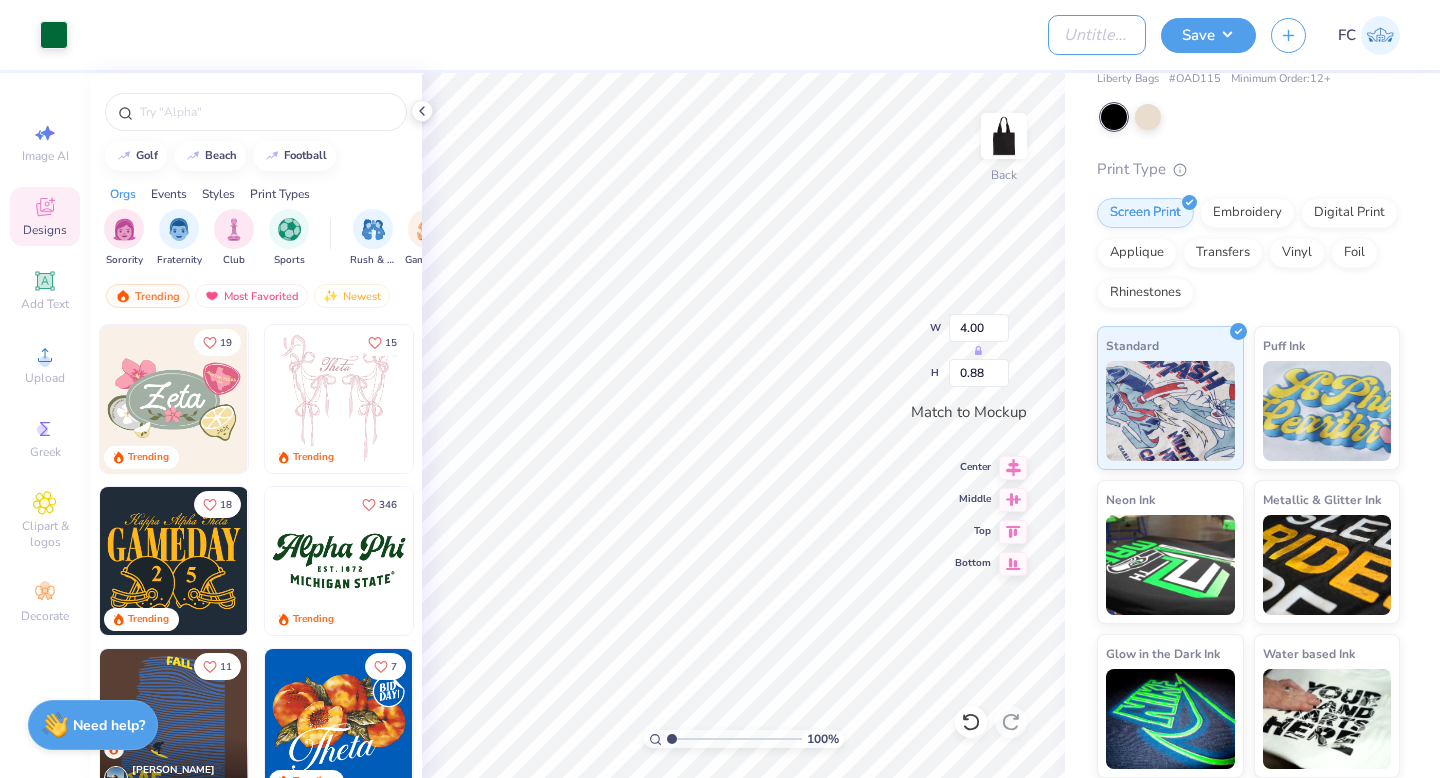 type on "C" 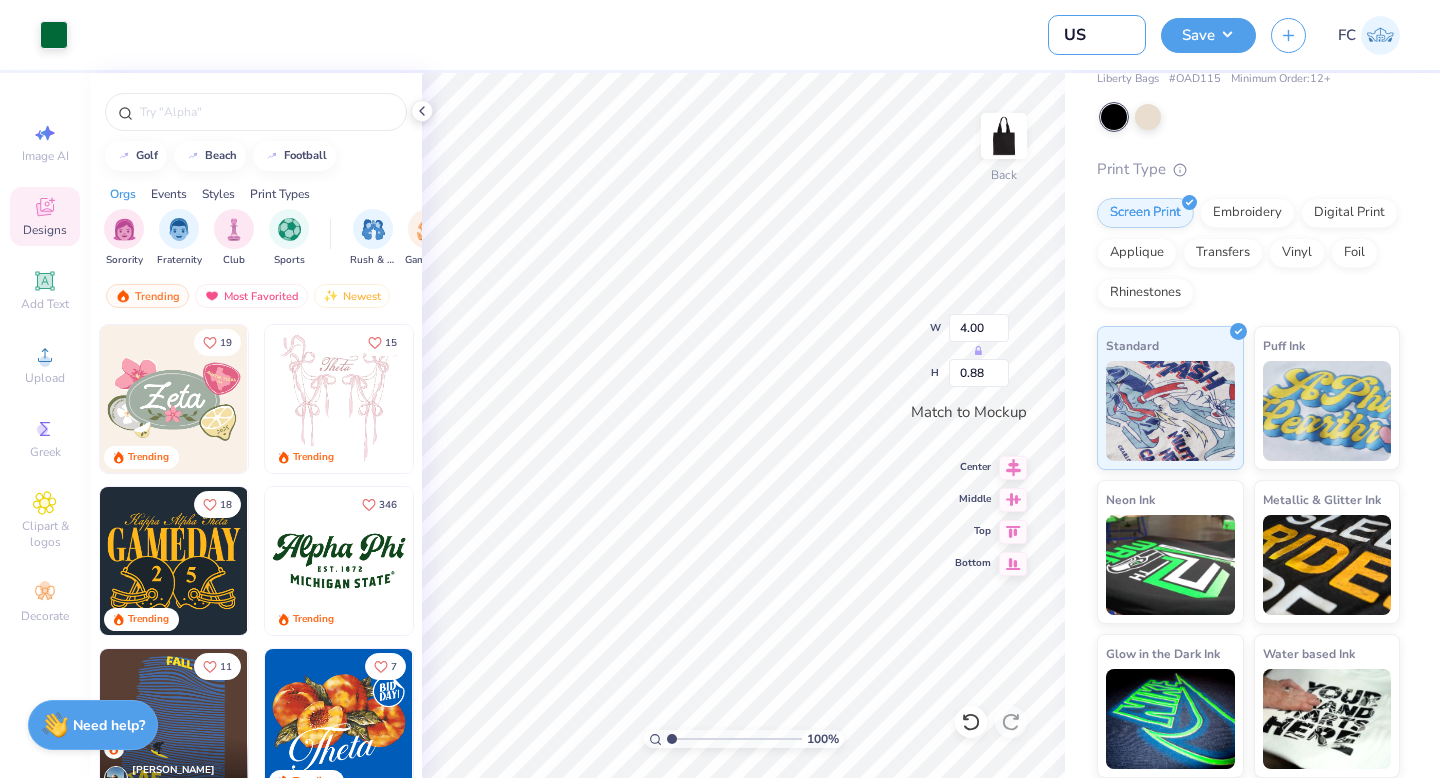 type on "U" 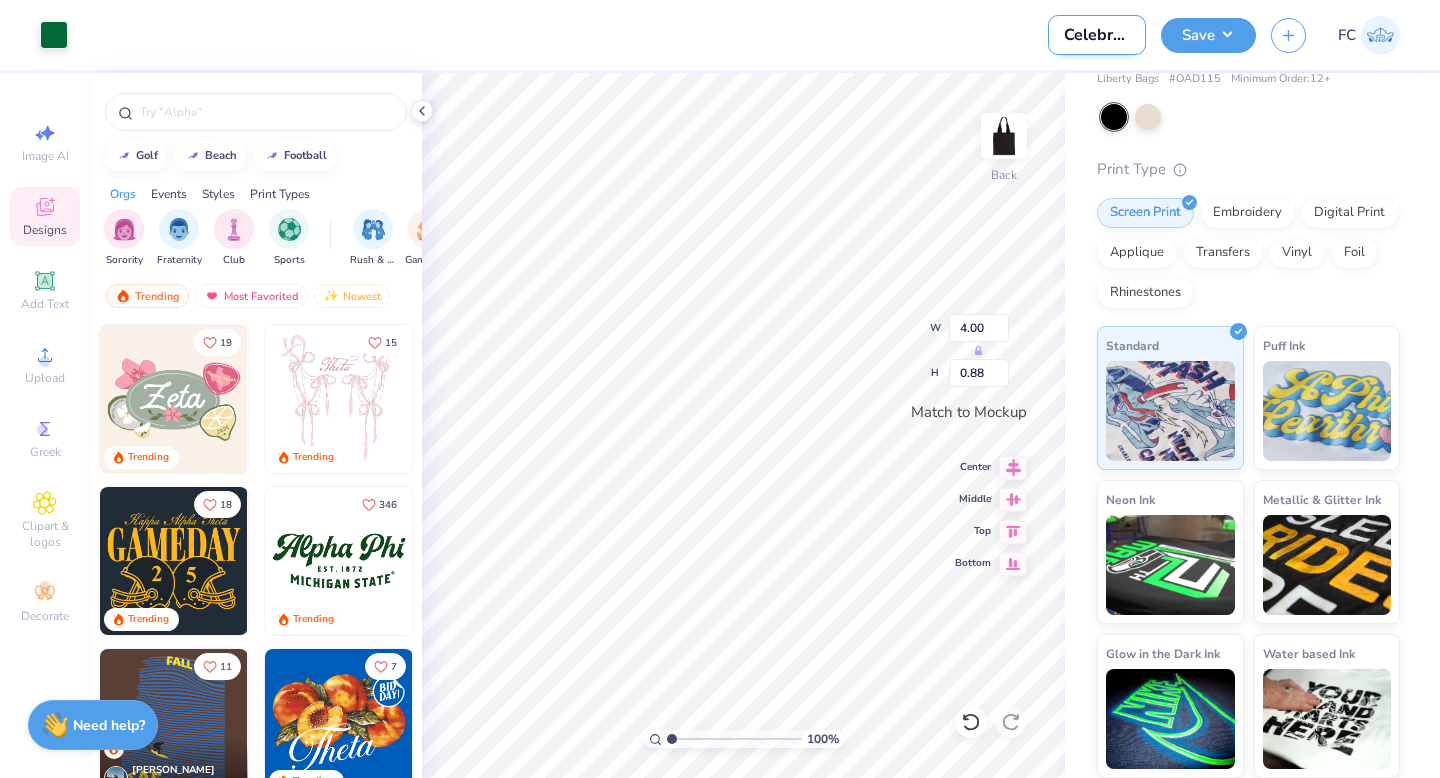 click on "Celebrate USF Bags" at bounding box center (1097, 35) 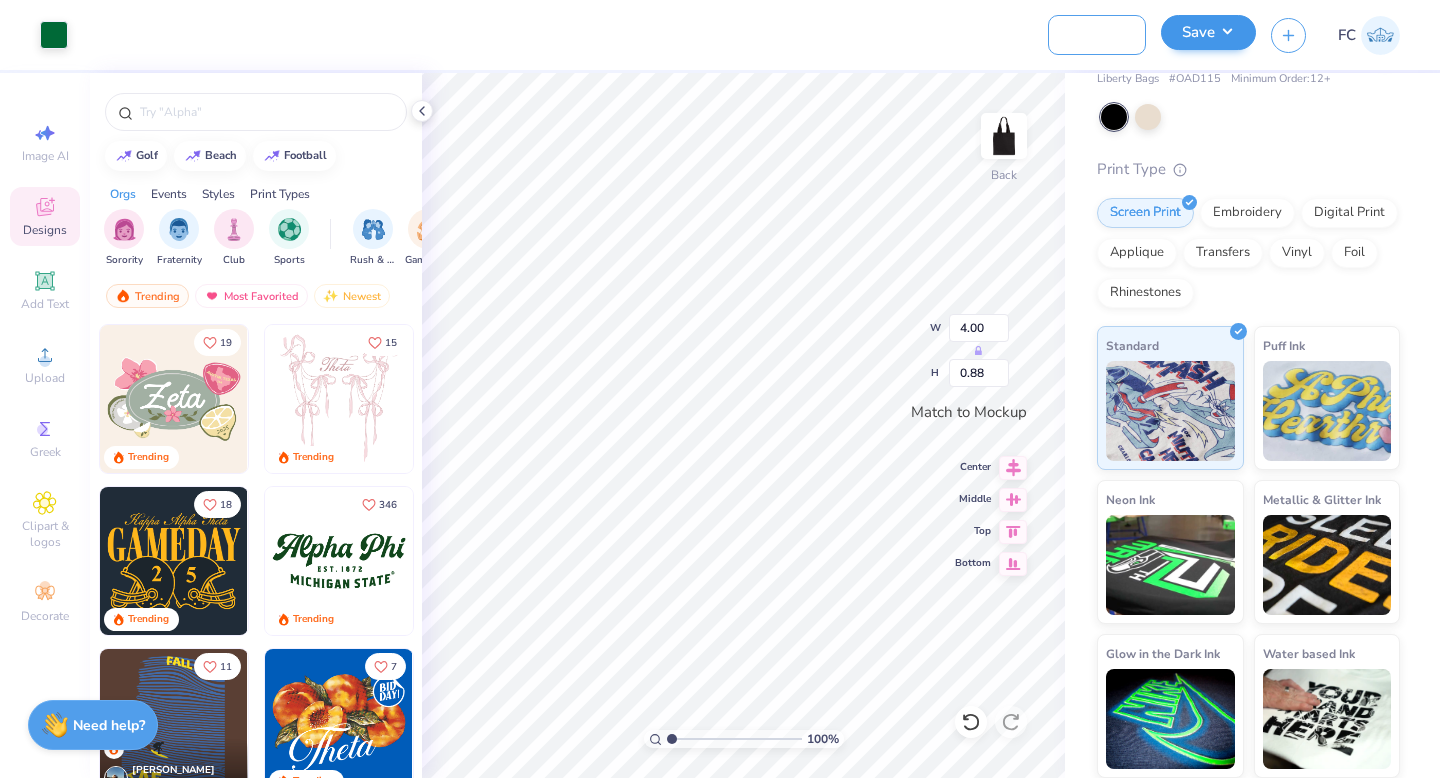 scroll, scrollTop: 0, scrollLeft: 86, axis: horizontal 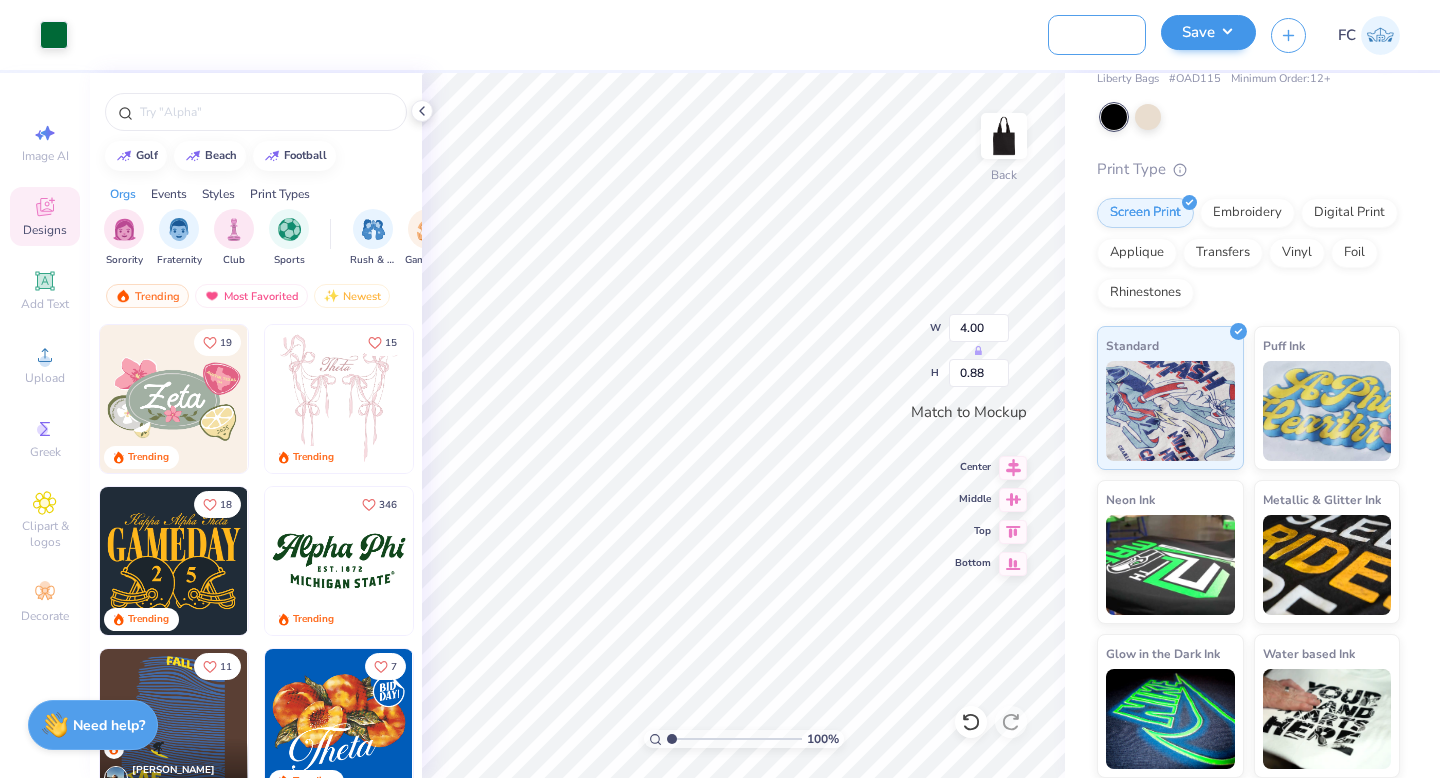 type on "Celebrate USF Totes" 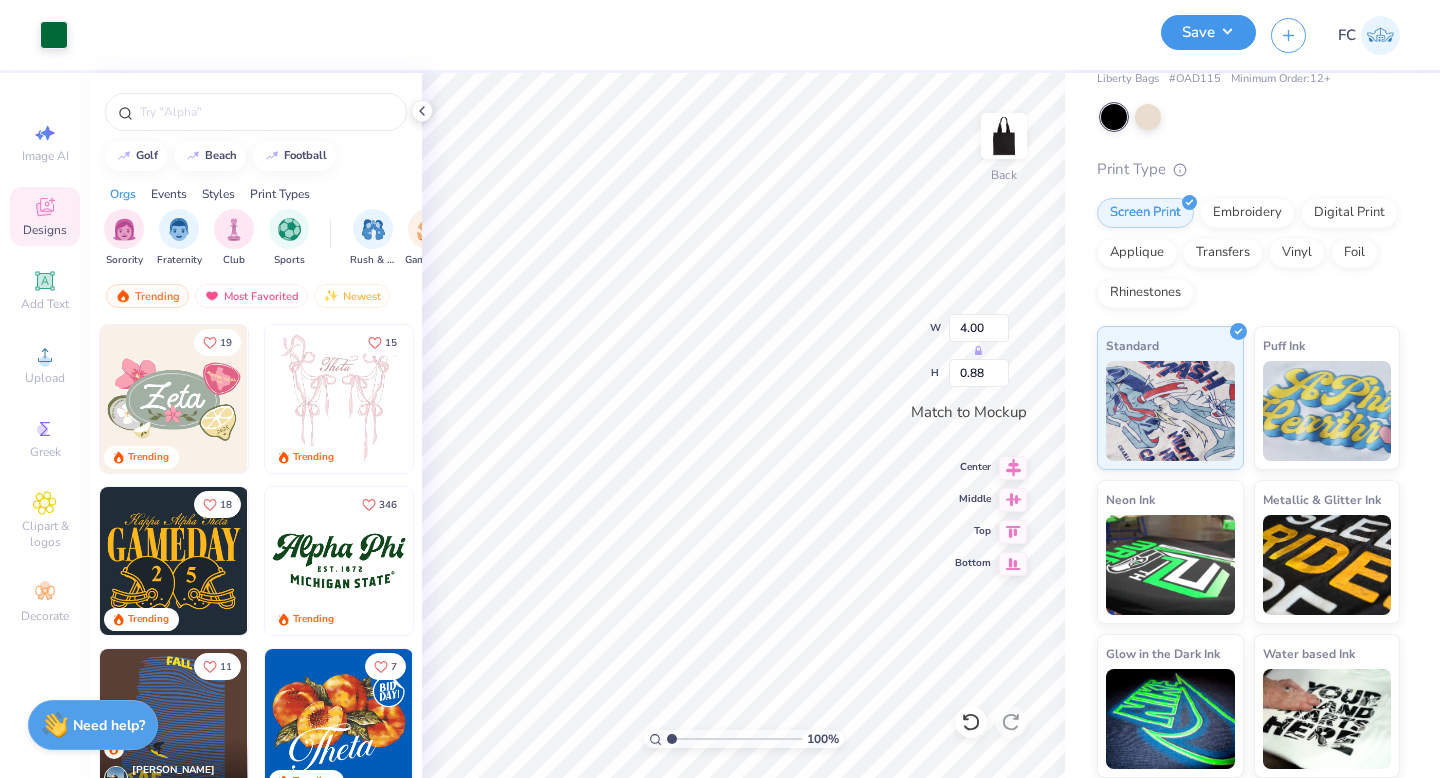 click on "Save" at bounding box center (1208, 32) 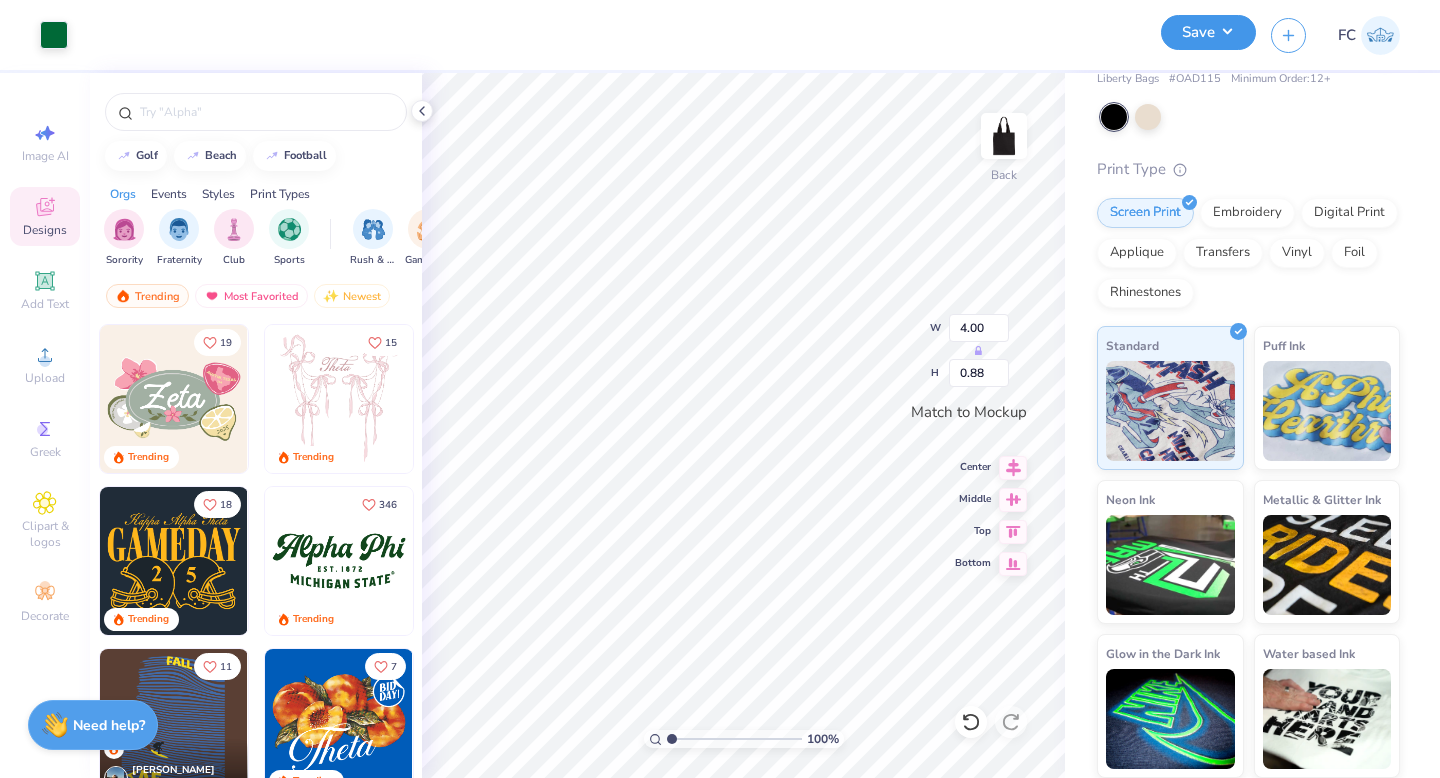 scroll, scrollTop: 0, scrollLeft: 0, axis: both 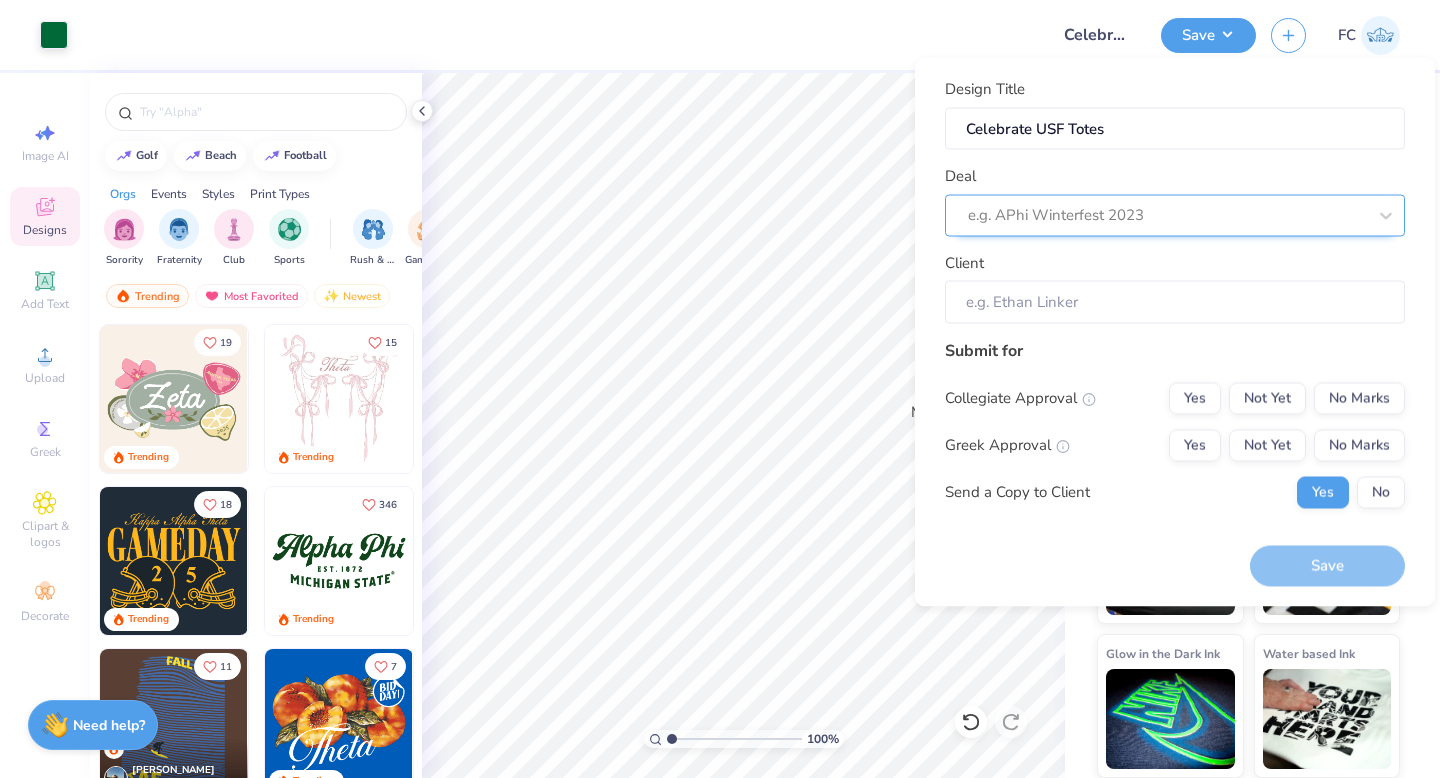 click at bounding box center (1167, 215) 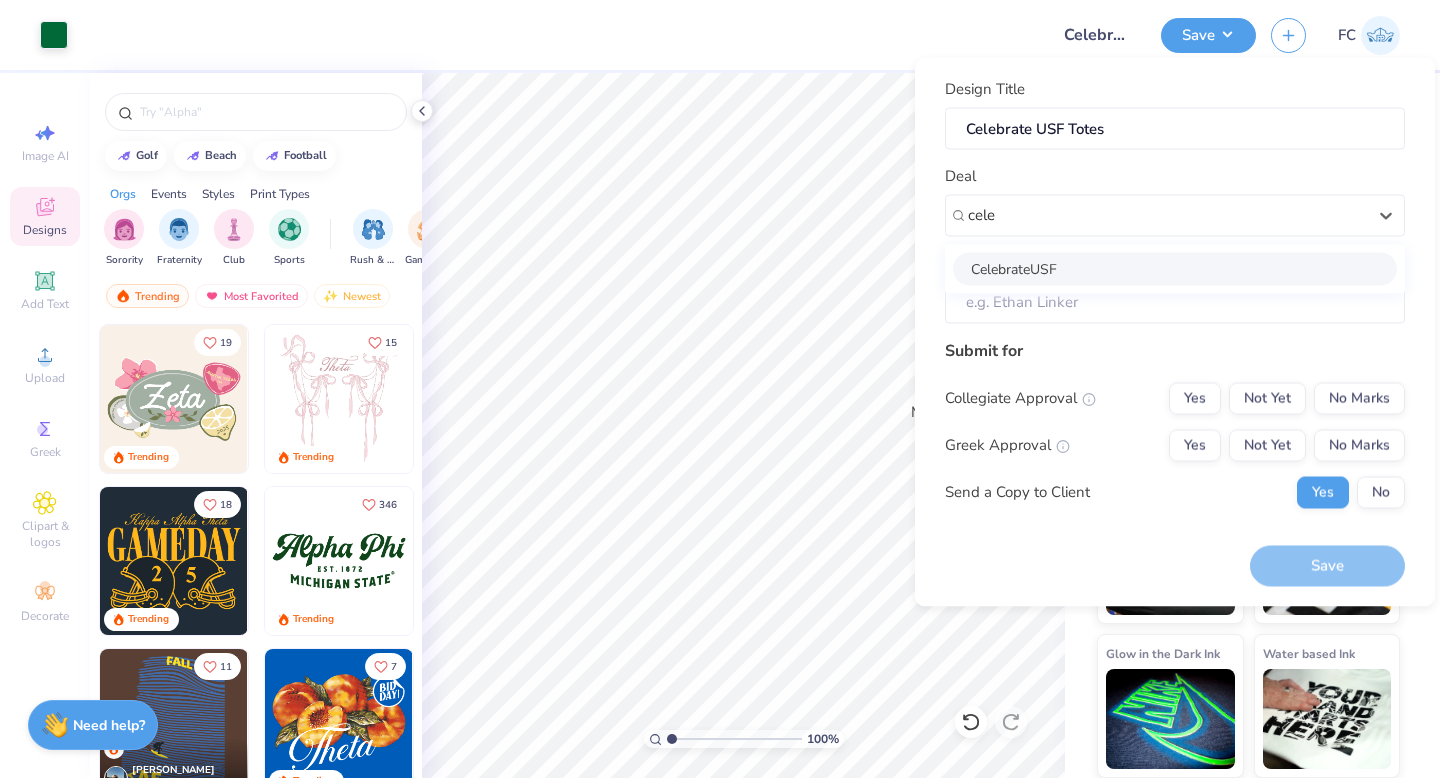 click on "CelebrateUSF" at bounding box center (1175, 268) 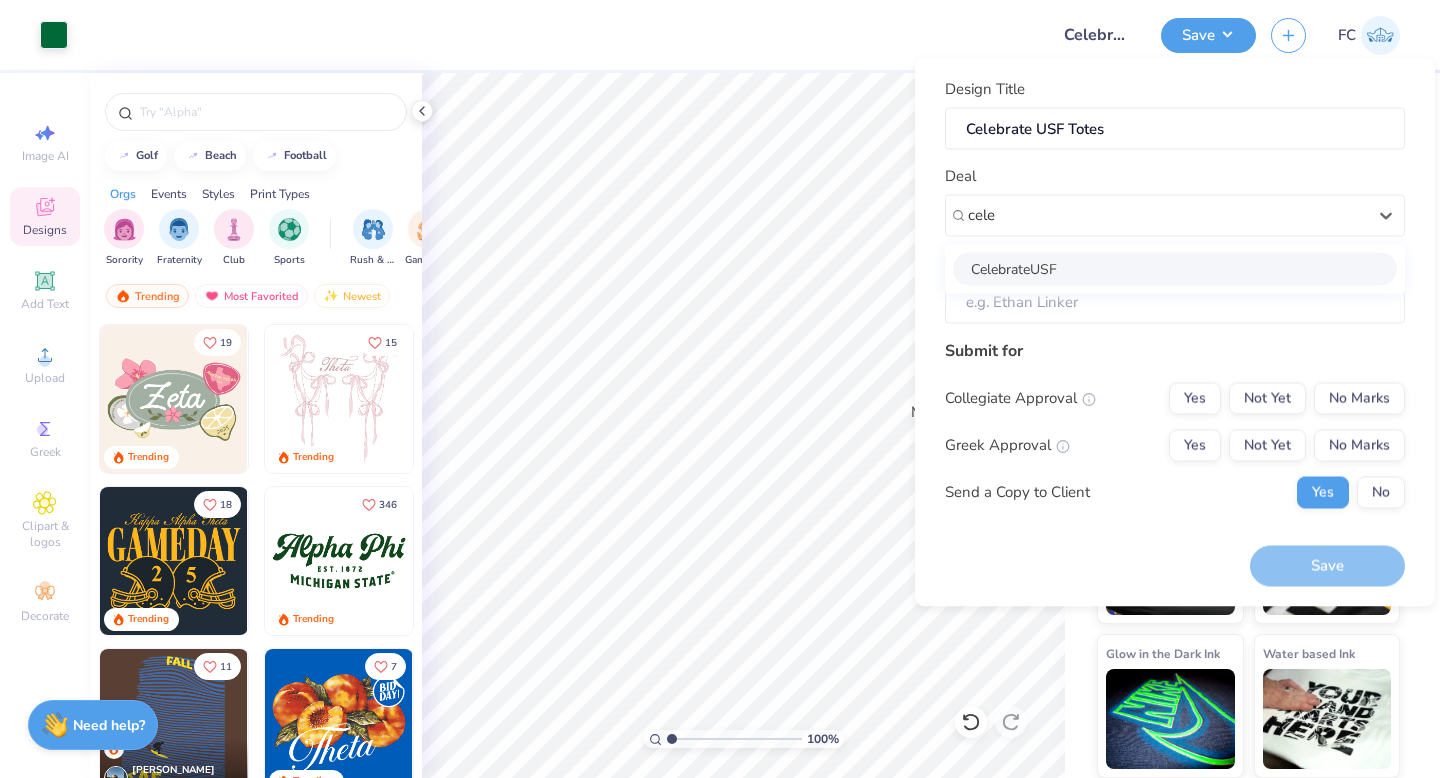 type on "cele" 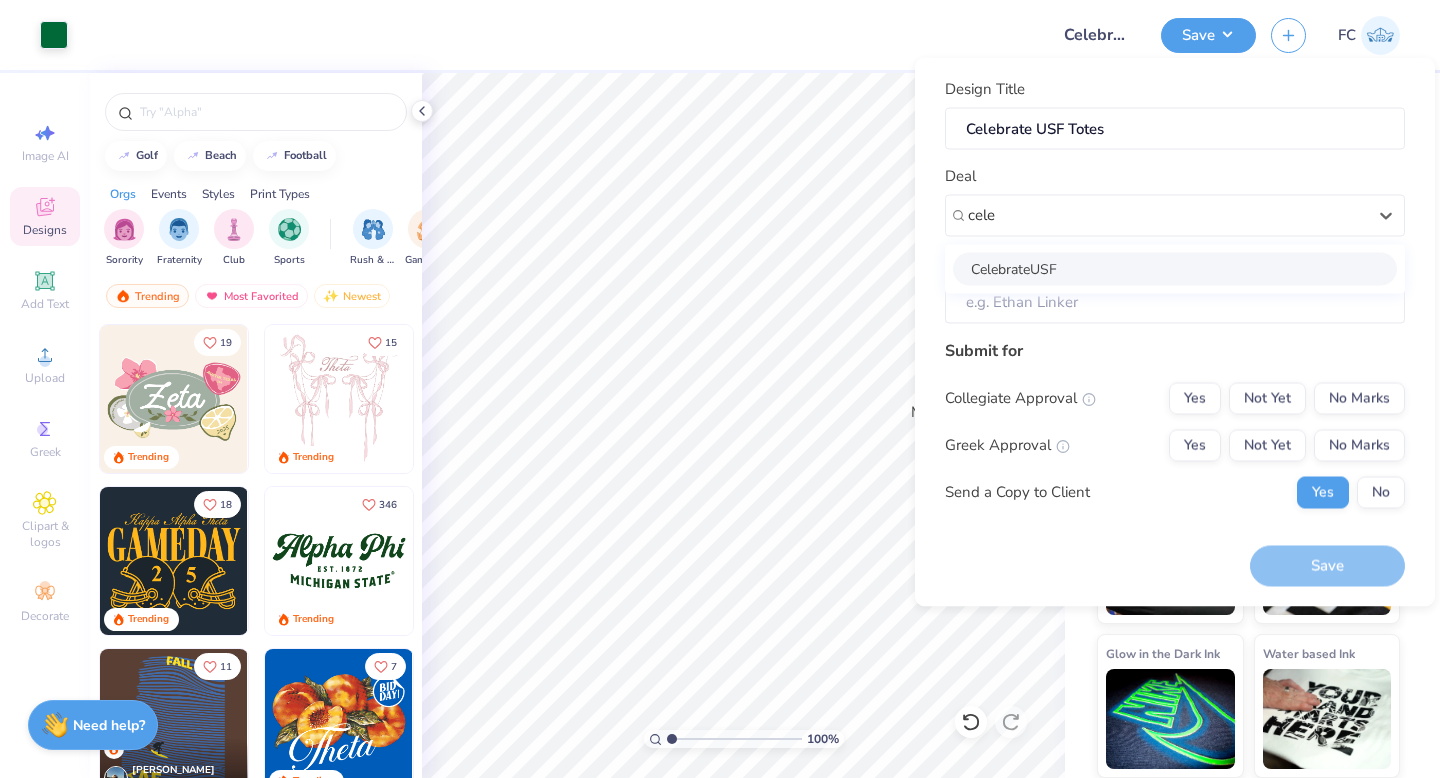 type 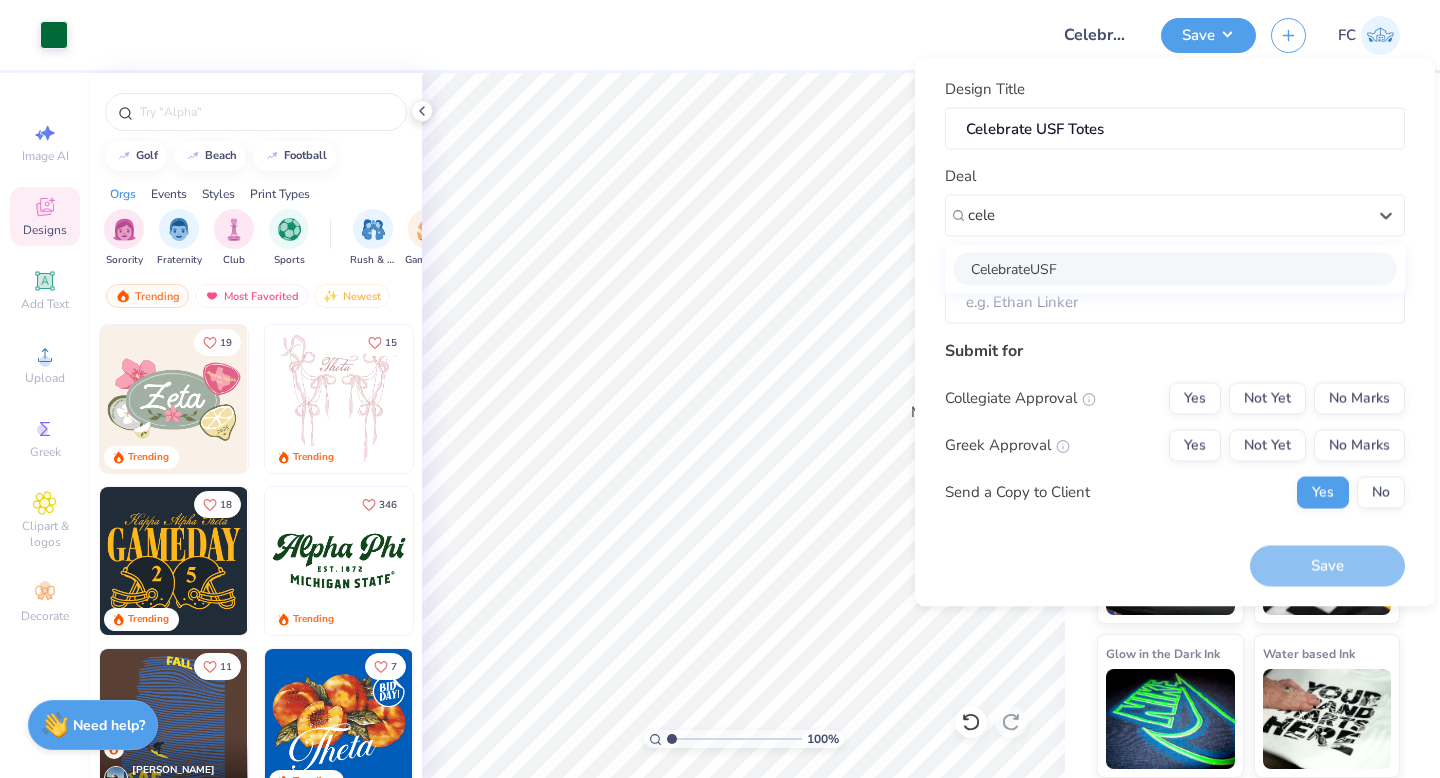 type on "[PERSON_NAME]" 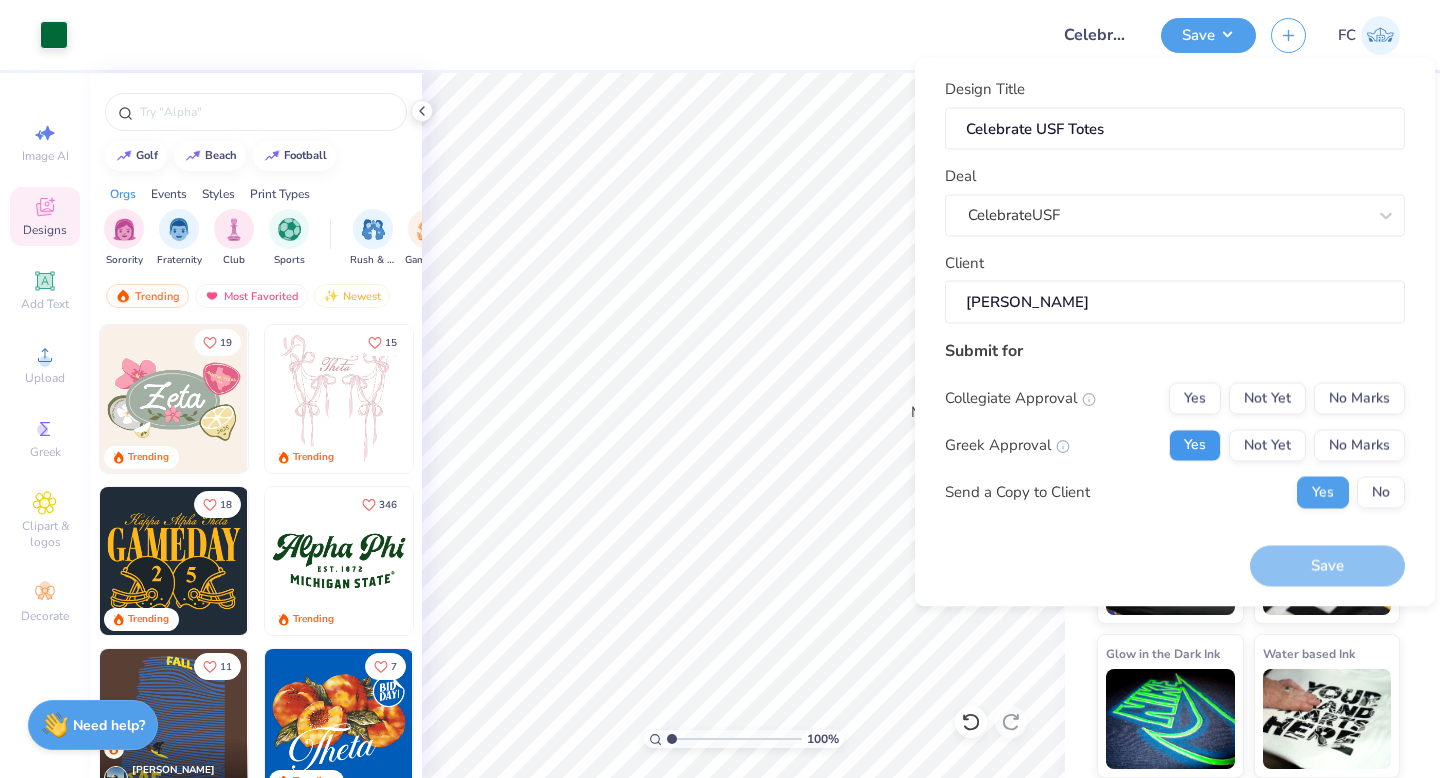 click on "Yes" at bounding box center (1195, 445) 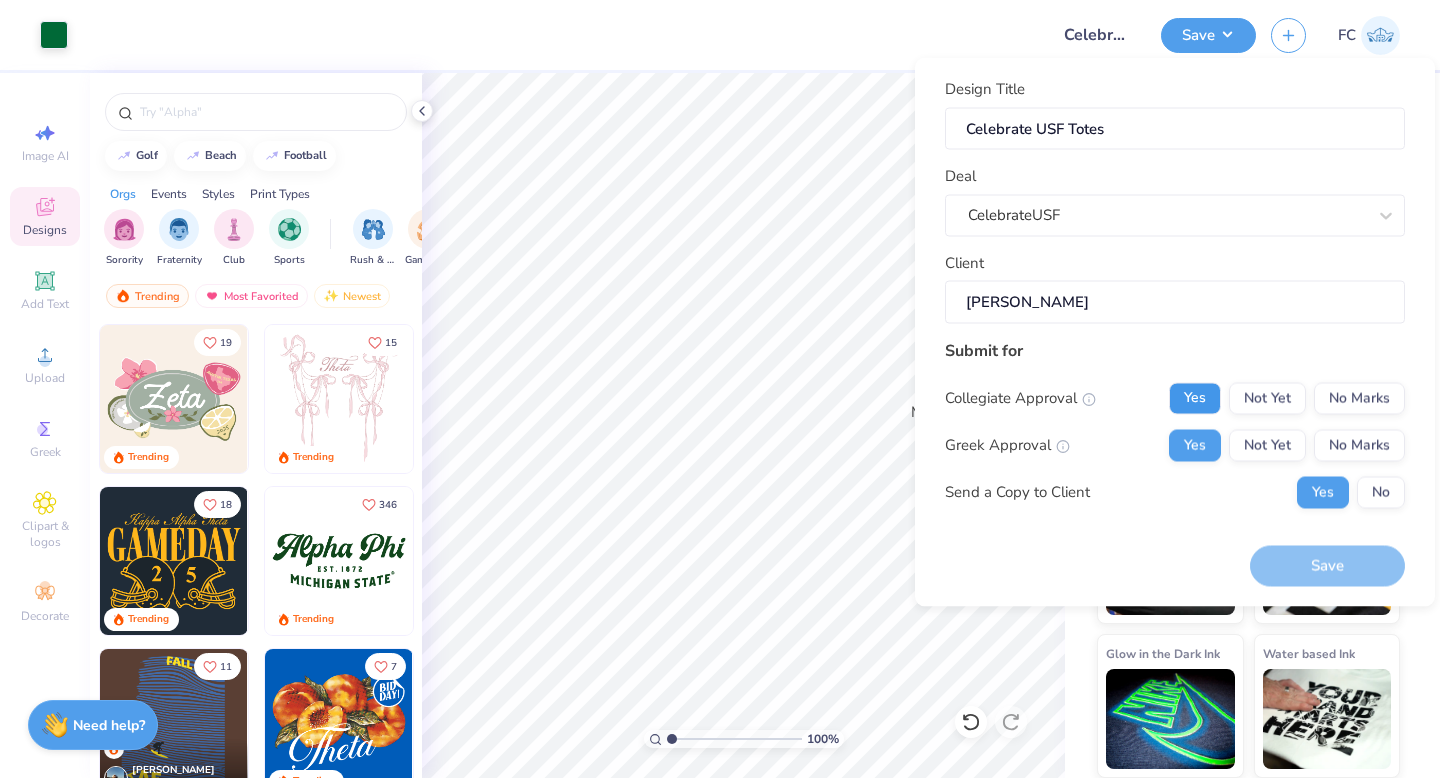 click on "Yes" at bounding box center [1195, 398] 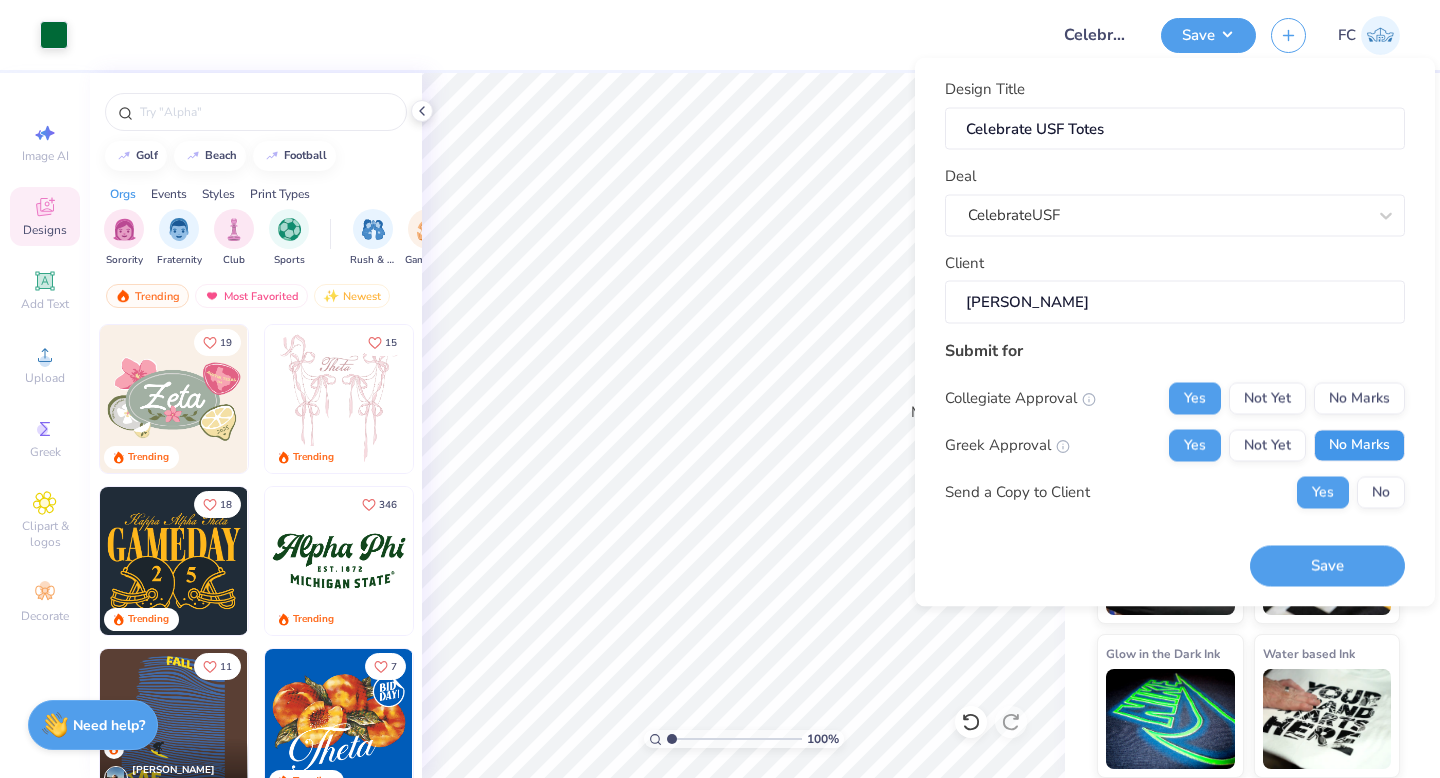 click on "No Marks" at bounding box center [1359, 445] 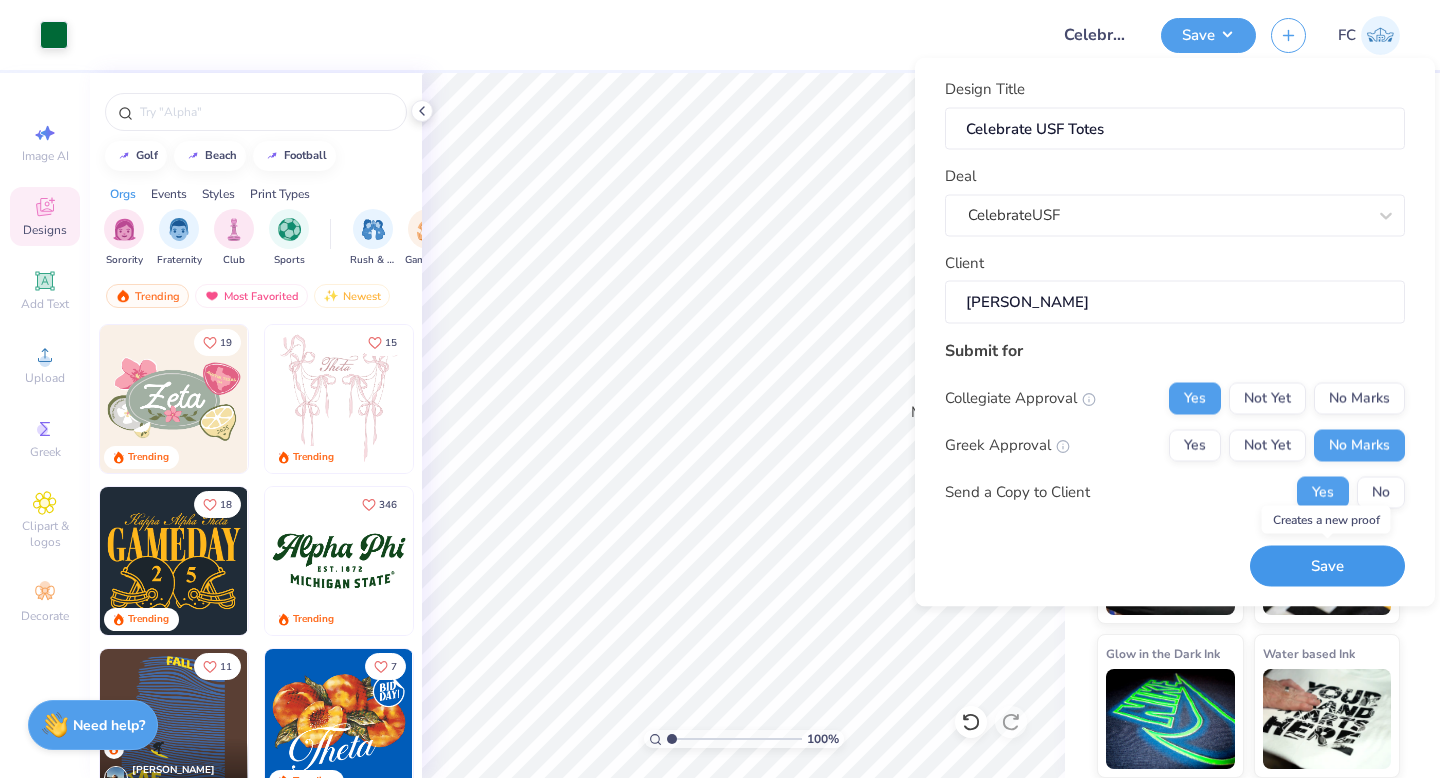 click on "Save" at bounding box center [1327, 566] 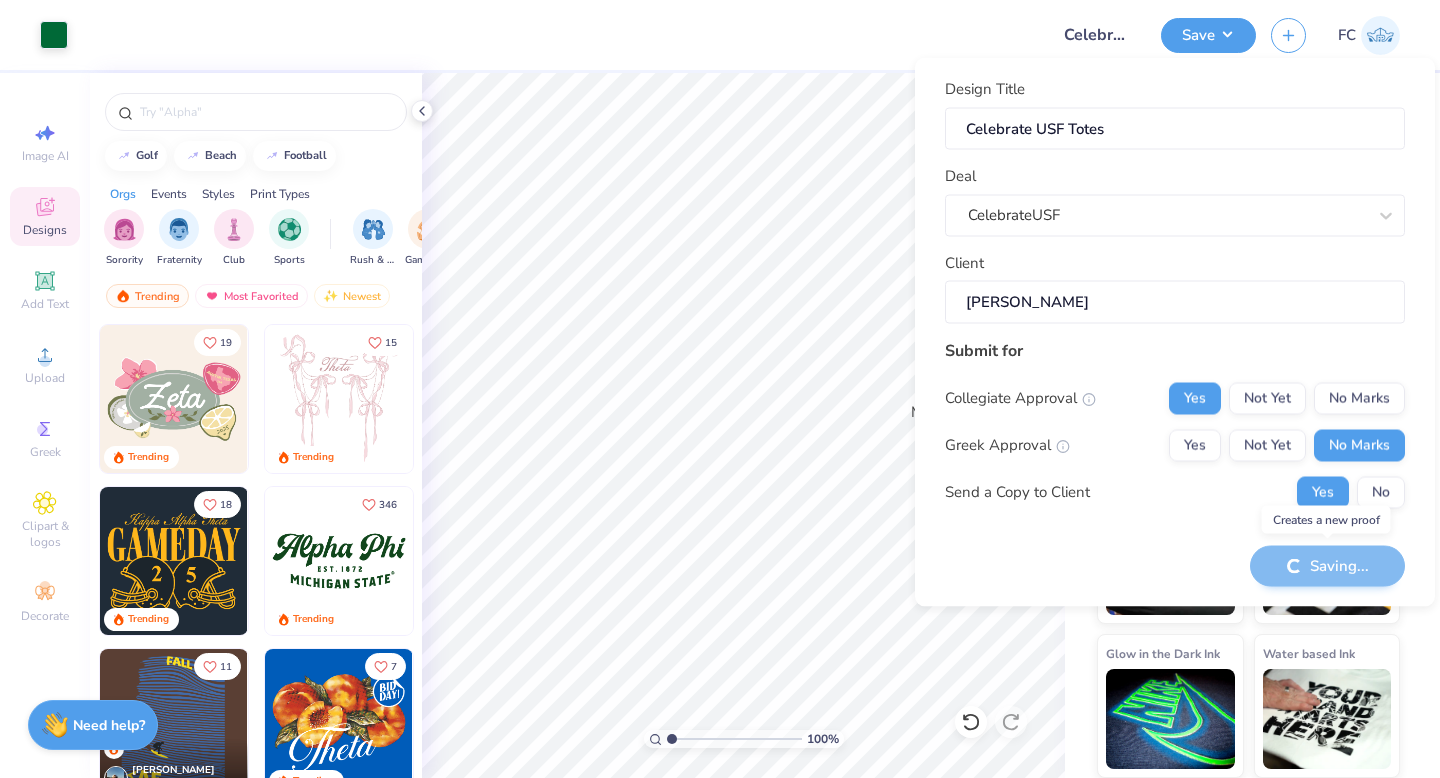 scroll, scrollTop: 91, scrollLeft: 0, axis: vertical 